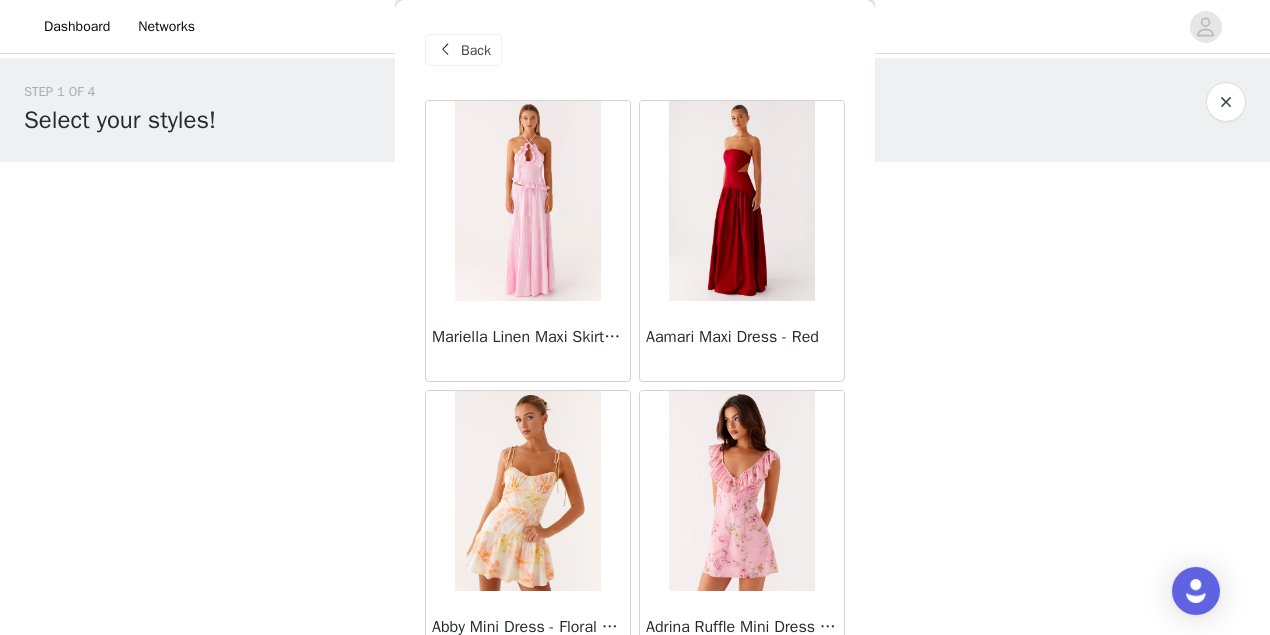 scroll, scrollTop: 35, scrollLeft: 0, axis: vertical 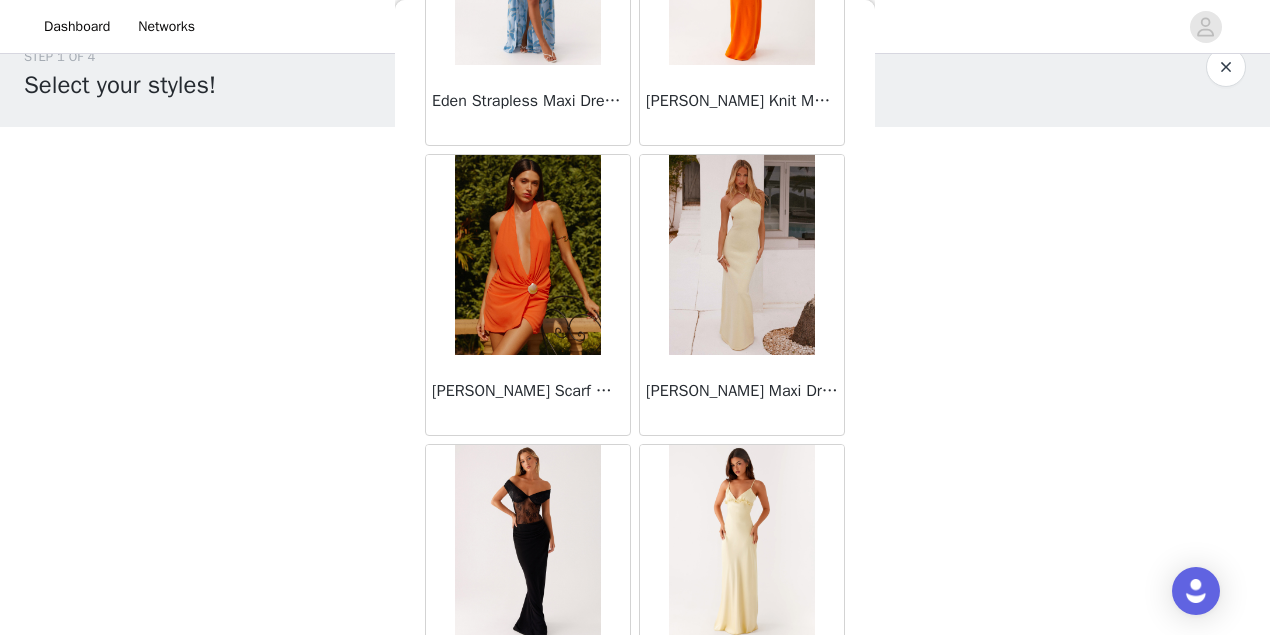 click at bounding box center [527, 255] 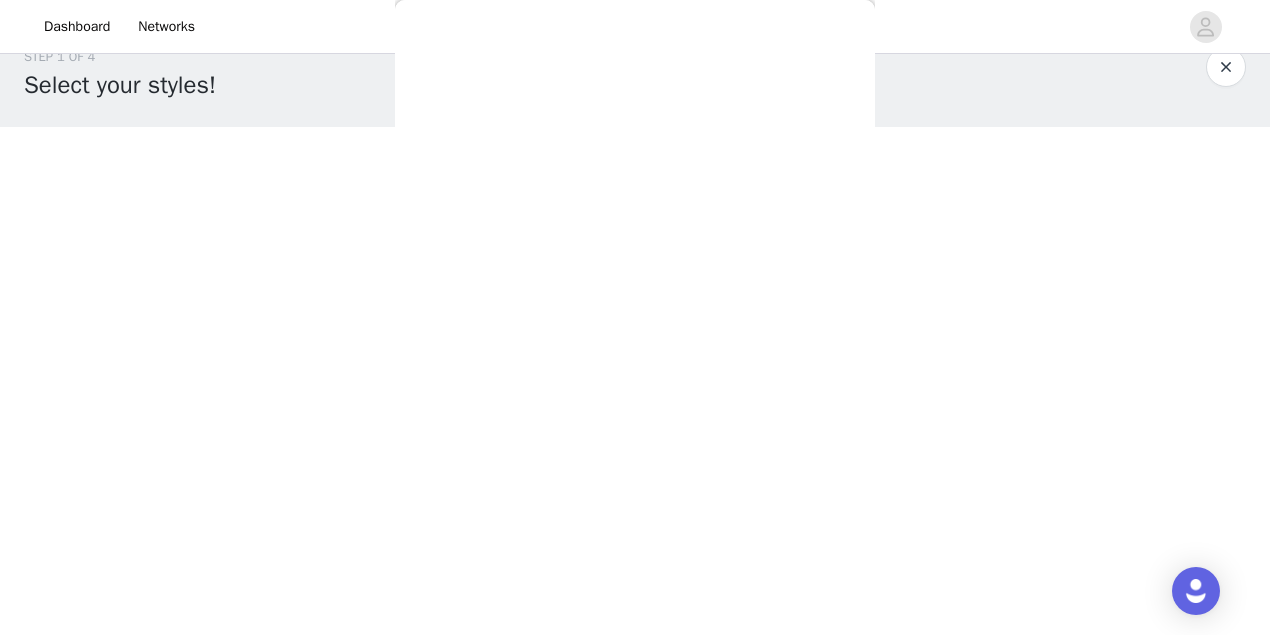 scroll, scrollTop: 0, scrollLeft: 0, axis: both 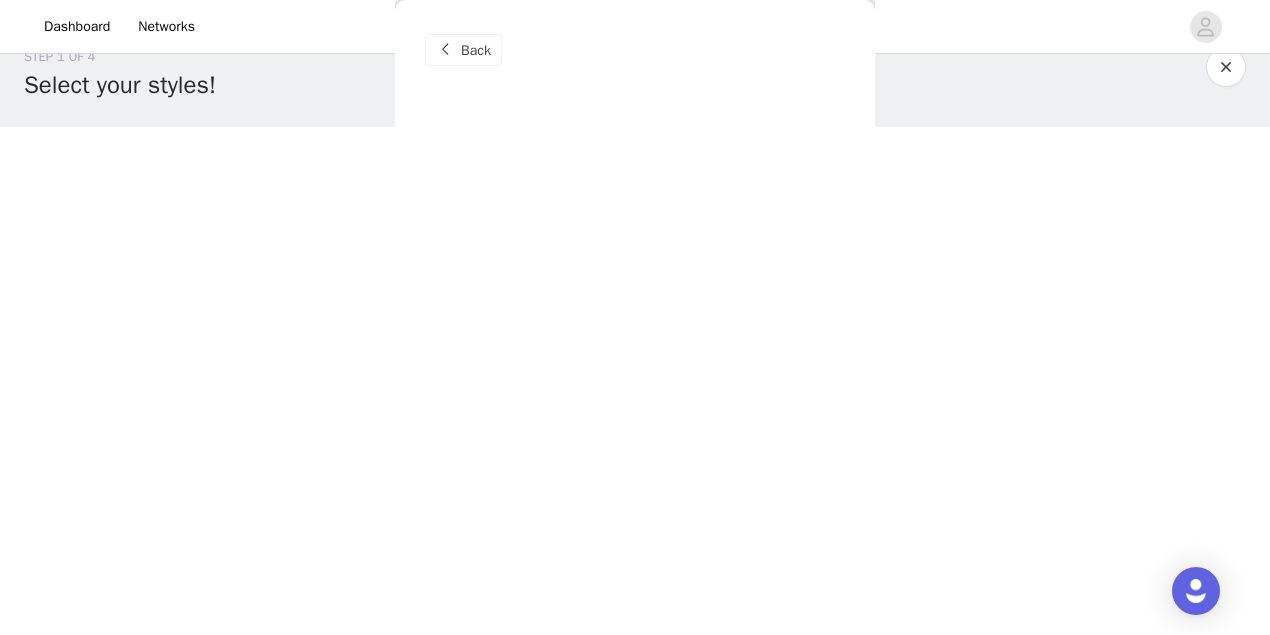 click on "Back" at bounding box center [463, 50] 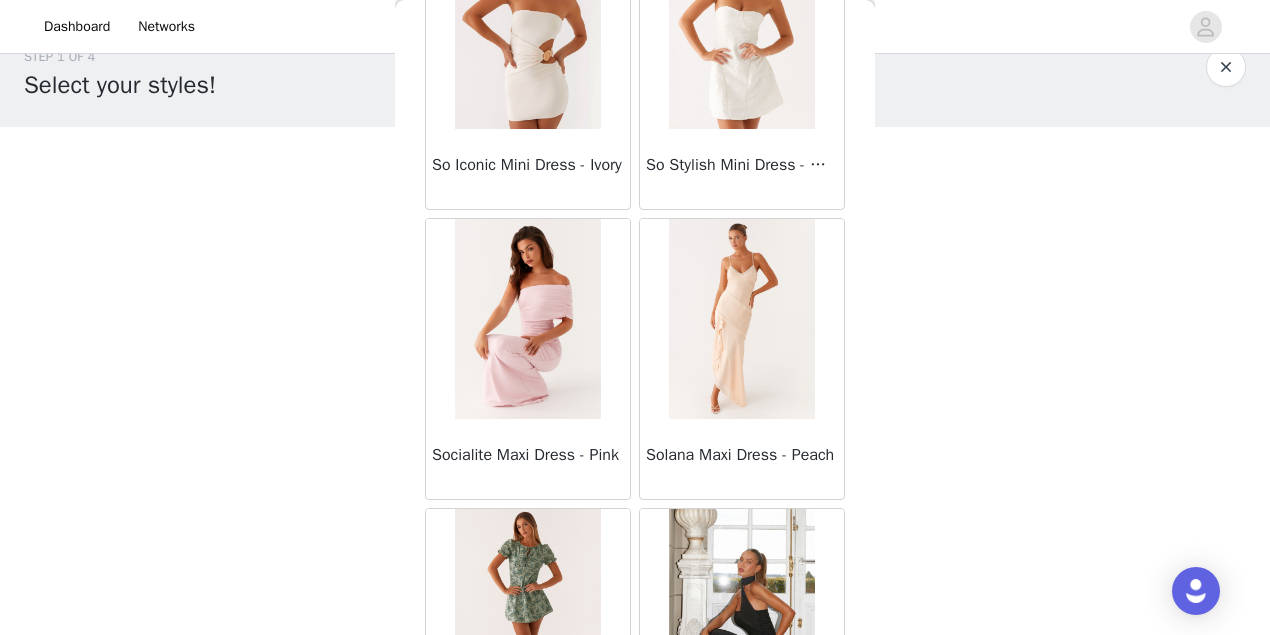 scroll, scrollTop: 54498, scrollLeft: 0, axis: vertical 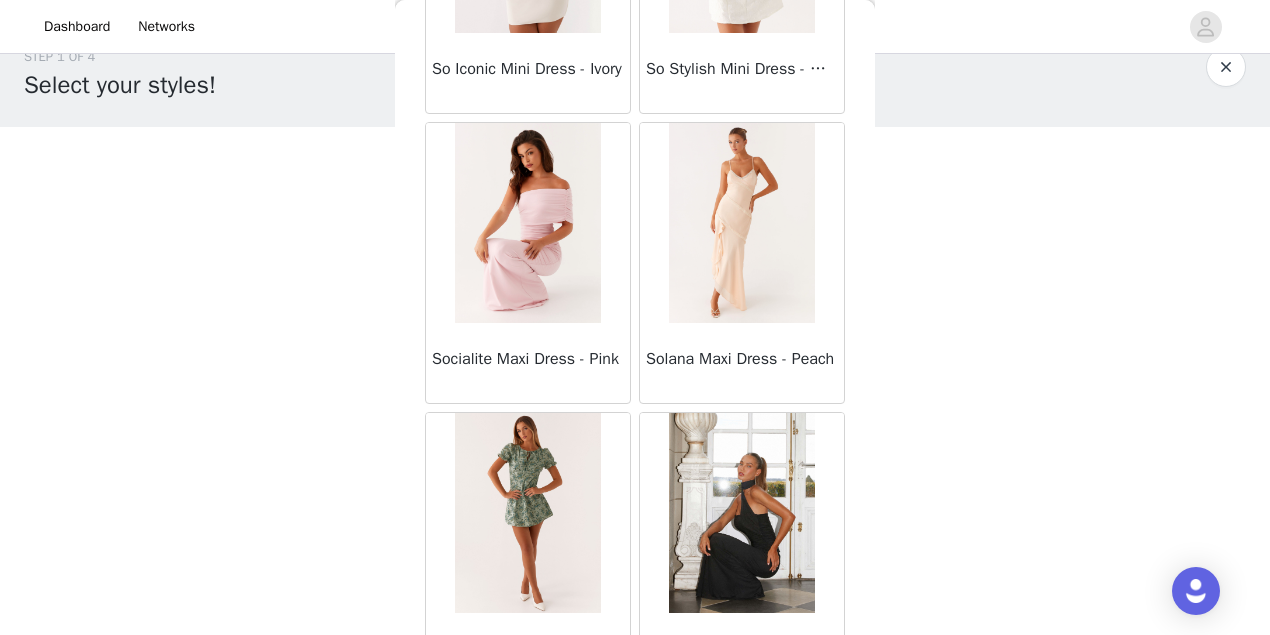 click on "Load More" at bounding box center (635, 728) 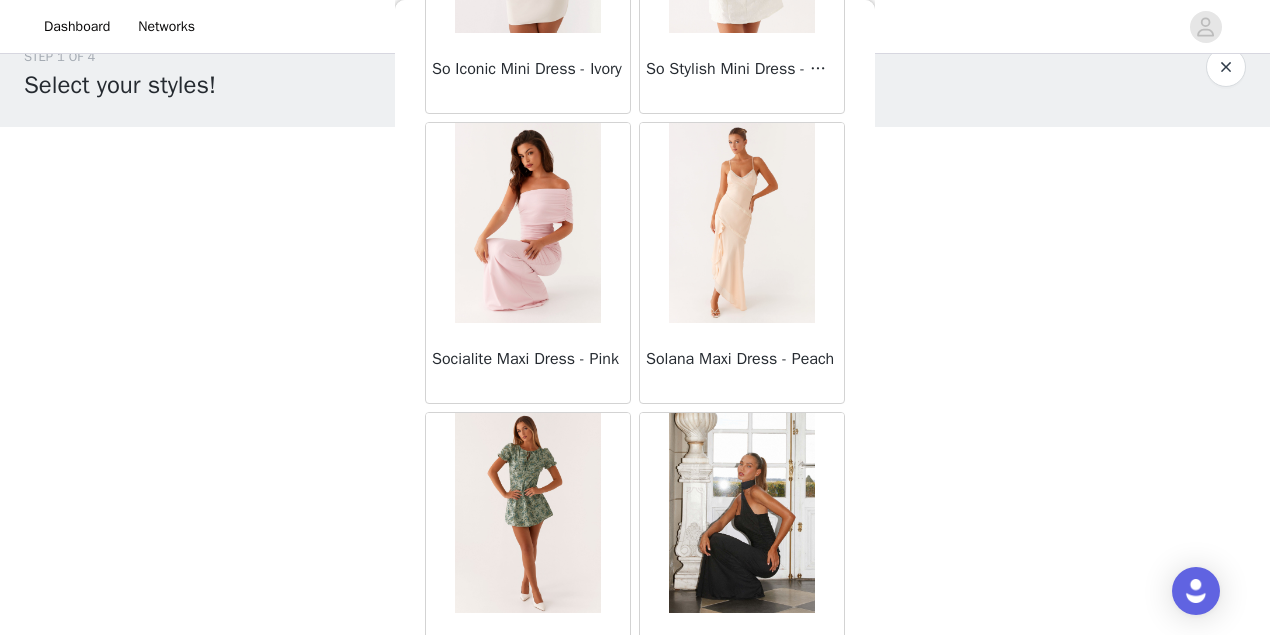 scroll, scrollTop: 54489, scrollLeft: 0, axis: vertical 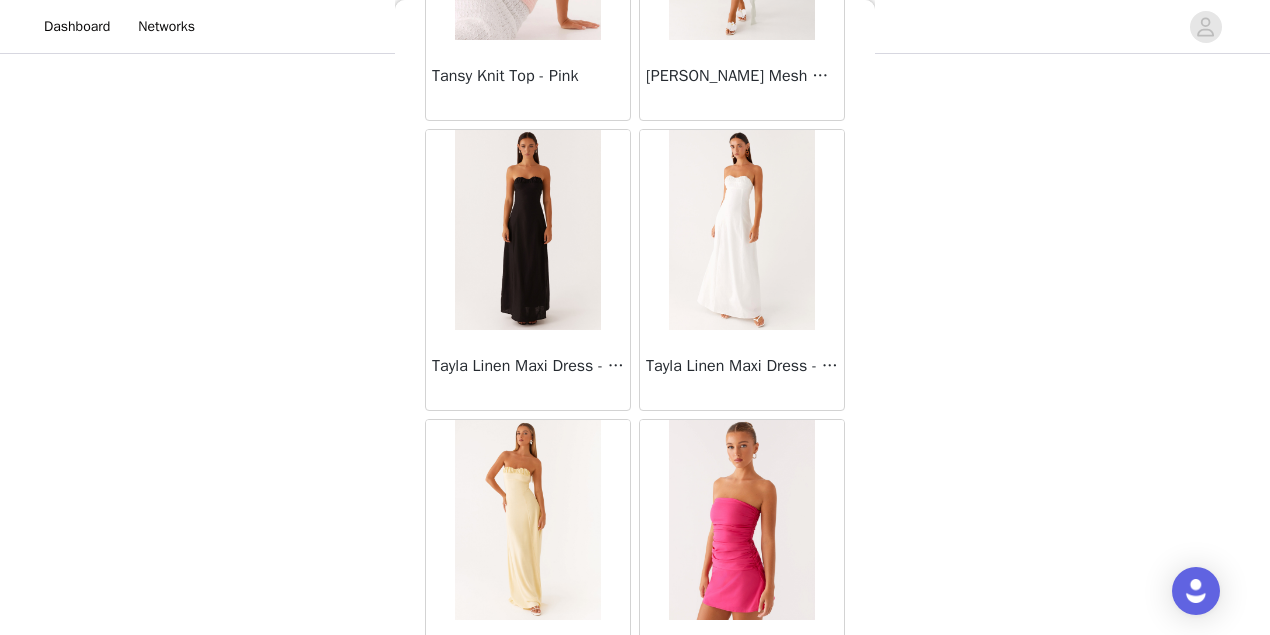click on "Load More" at bounding box center [635, 735] 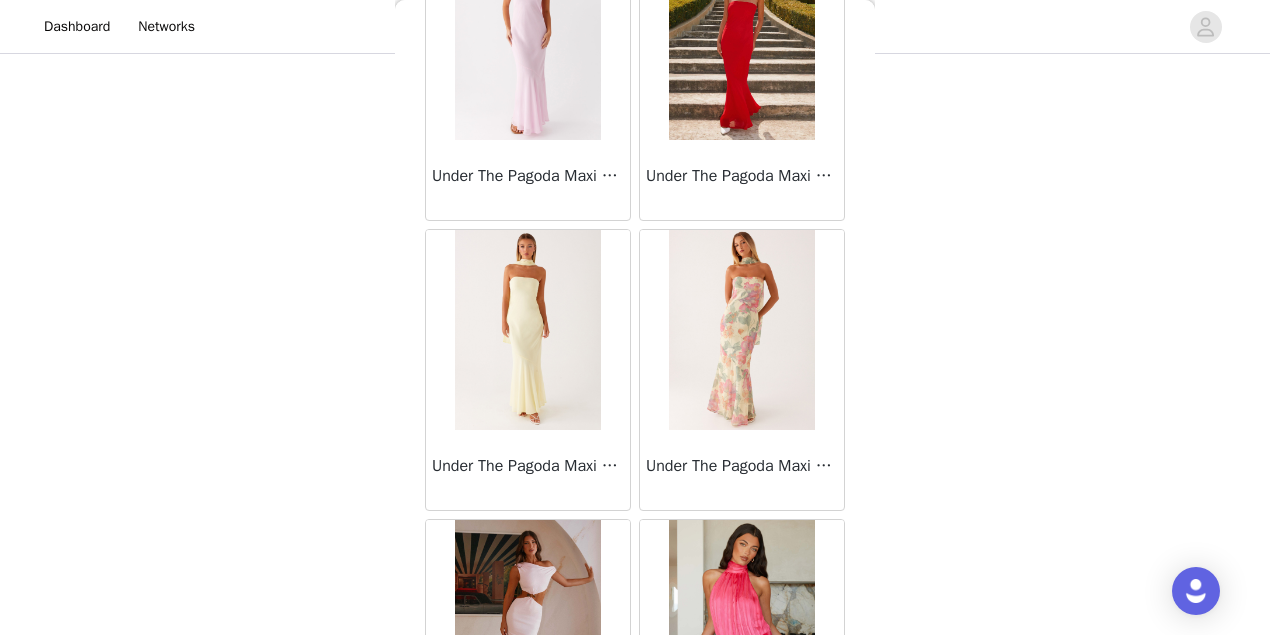 scroll, scrollTop: 60284, scrollLeft: 0, axis: vertical 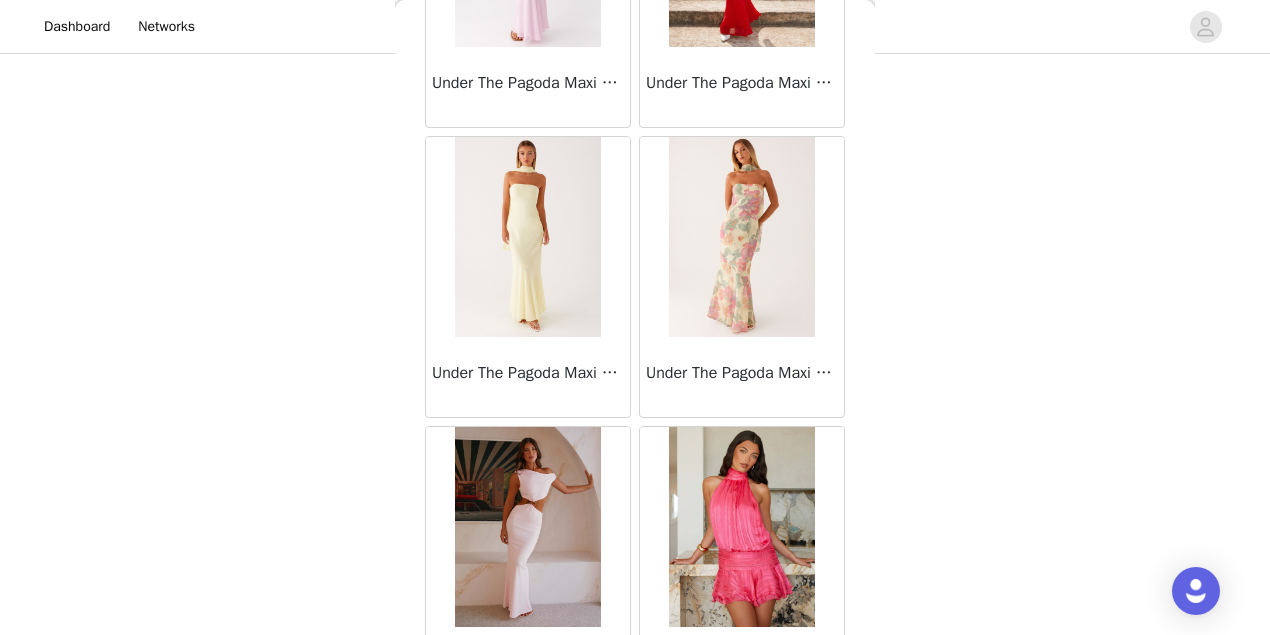 click on "Load More" at bounding box center [635, 742] 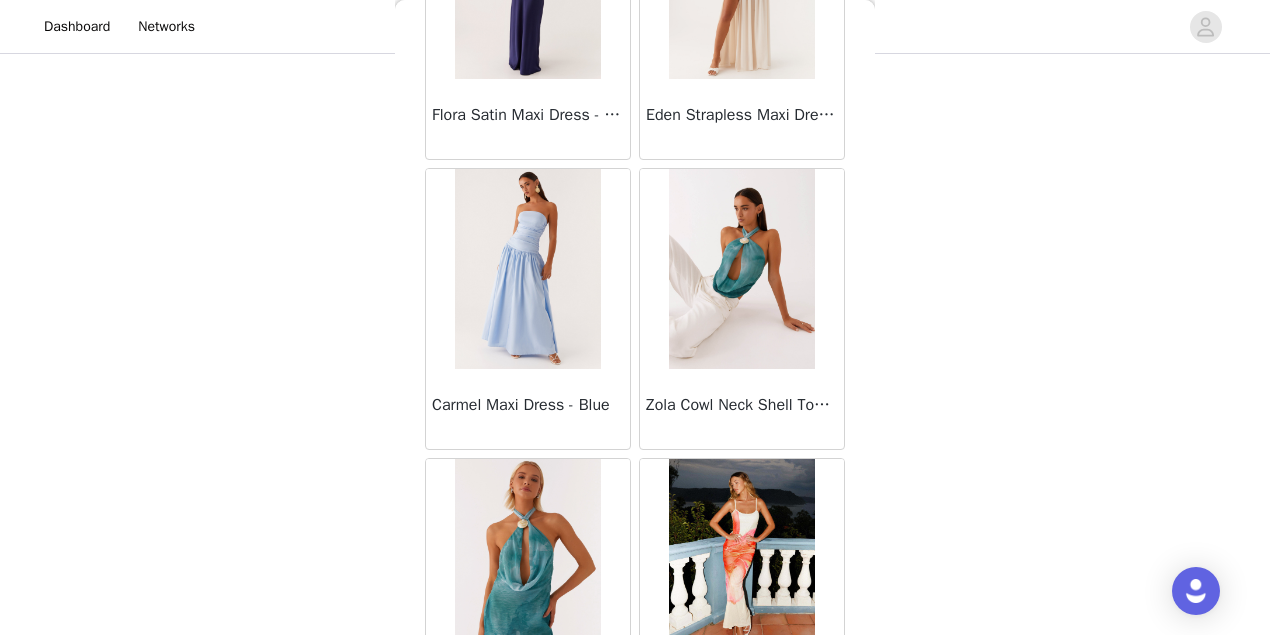 scroll, scrollTop: 63178, scrollLeft: 0, axis: vertical 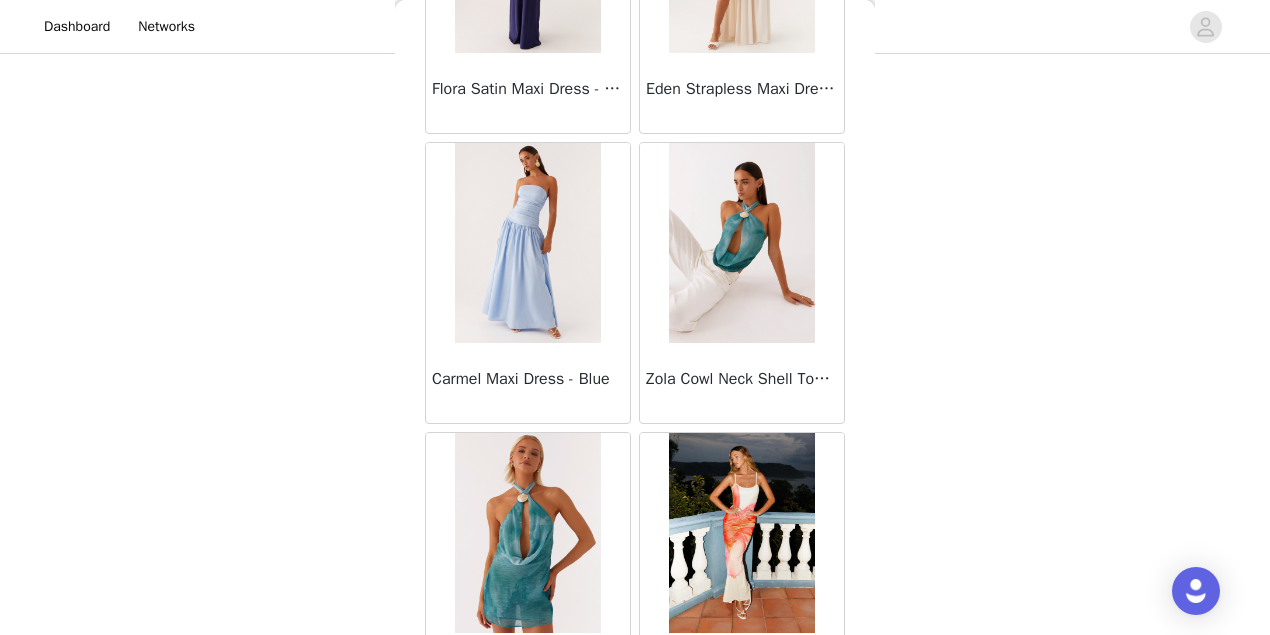 click on "Load More" at bounding box center [635, 748] 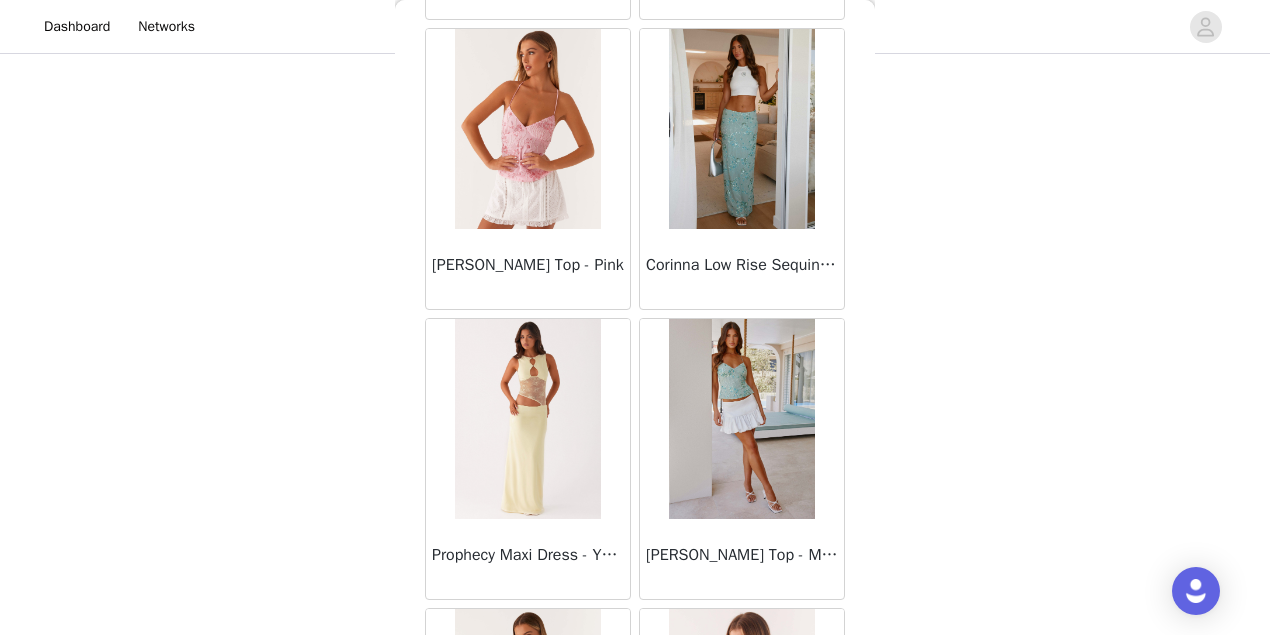 scroll, scrollTop: 66071, scrollLeft: 0, axis: vertical 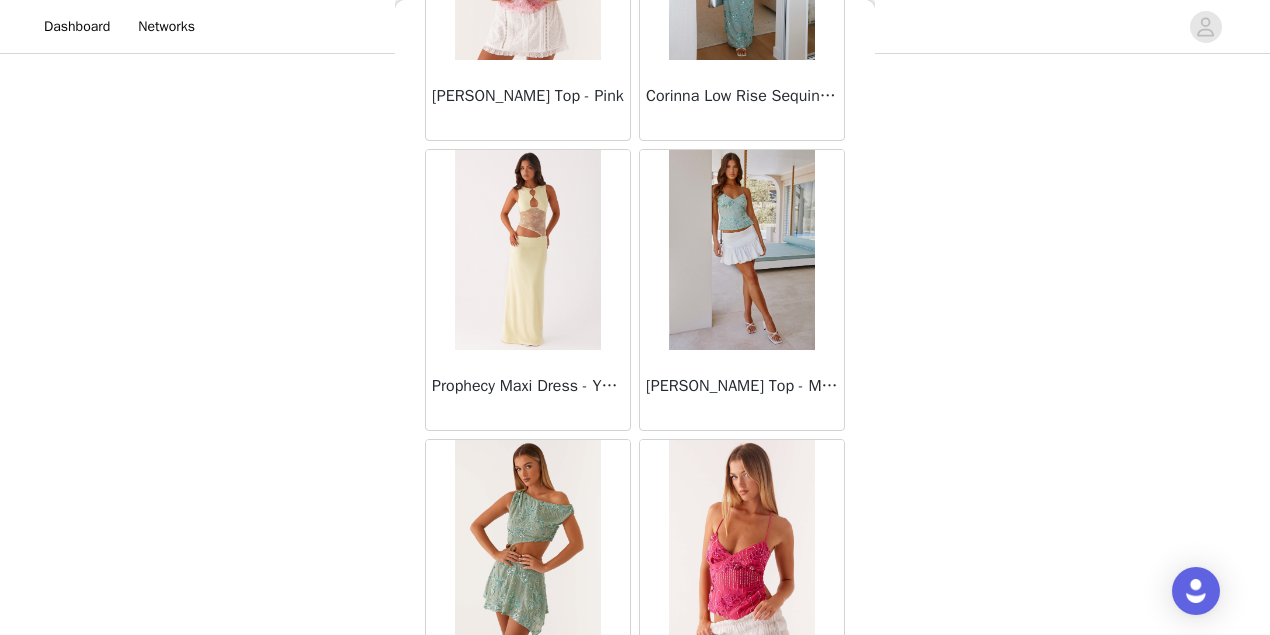 click on "Load More" at bounding box center [635, 755] 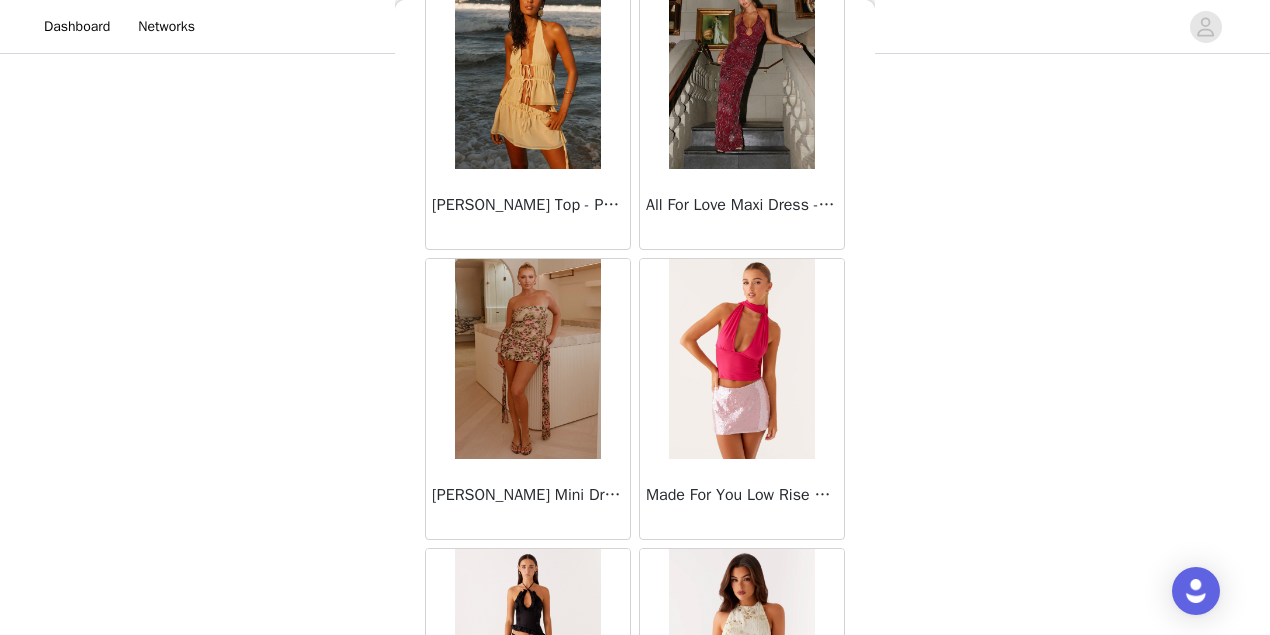 scroll, scrollTop: 68964, scrollLeft: 0, axis: vertical 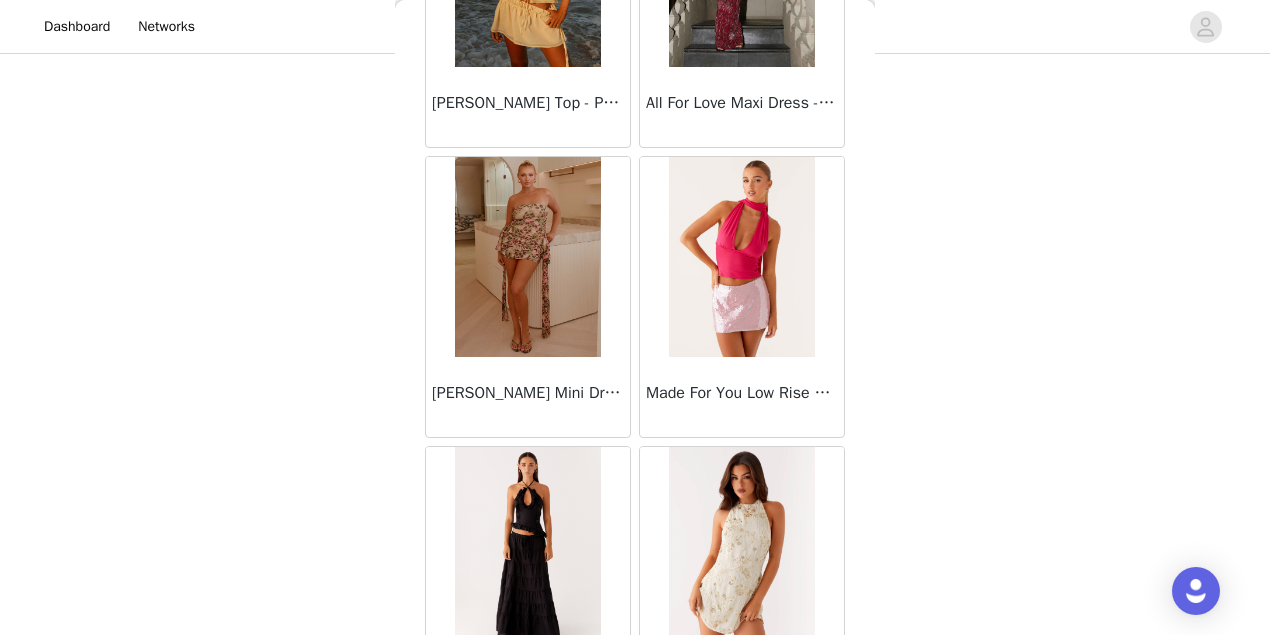 click on "Load More" at bounding box center [635, 762] 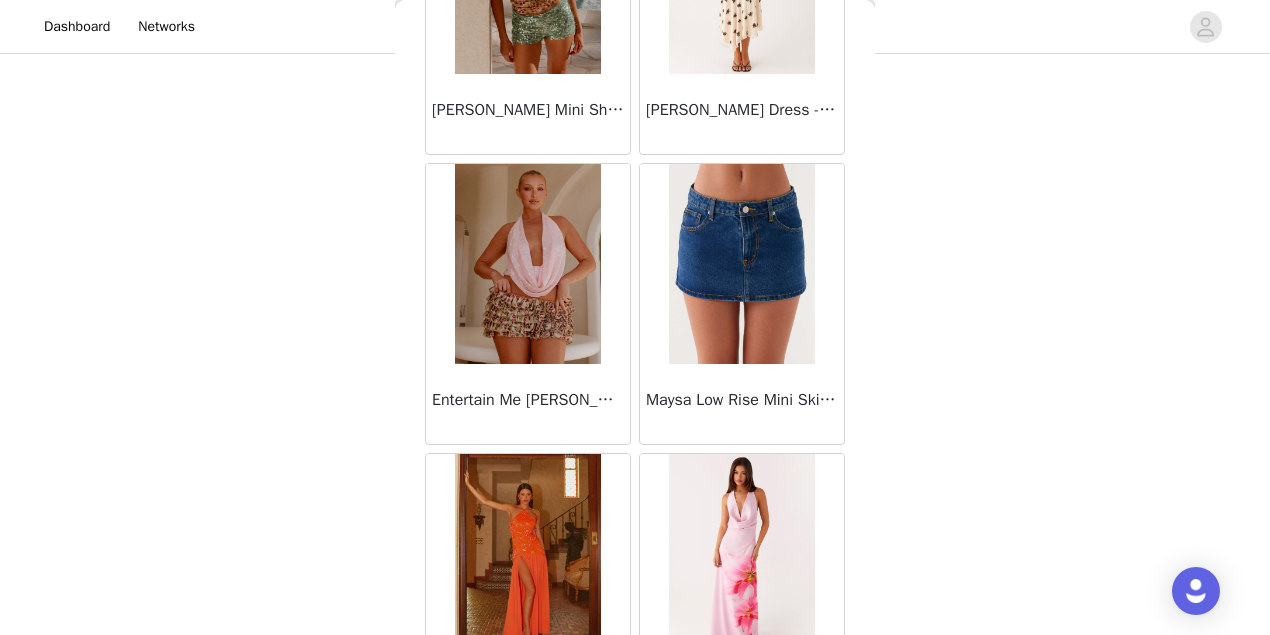 scroll, scrollTop: 71858, scrollLeft: 0, axis: vertical 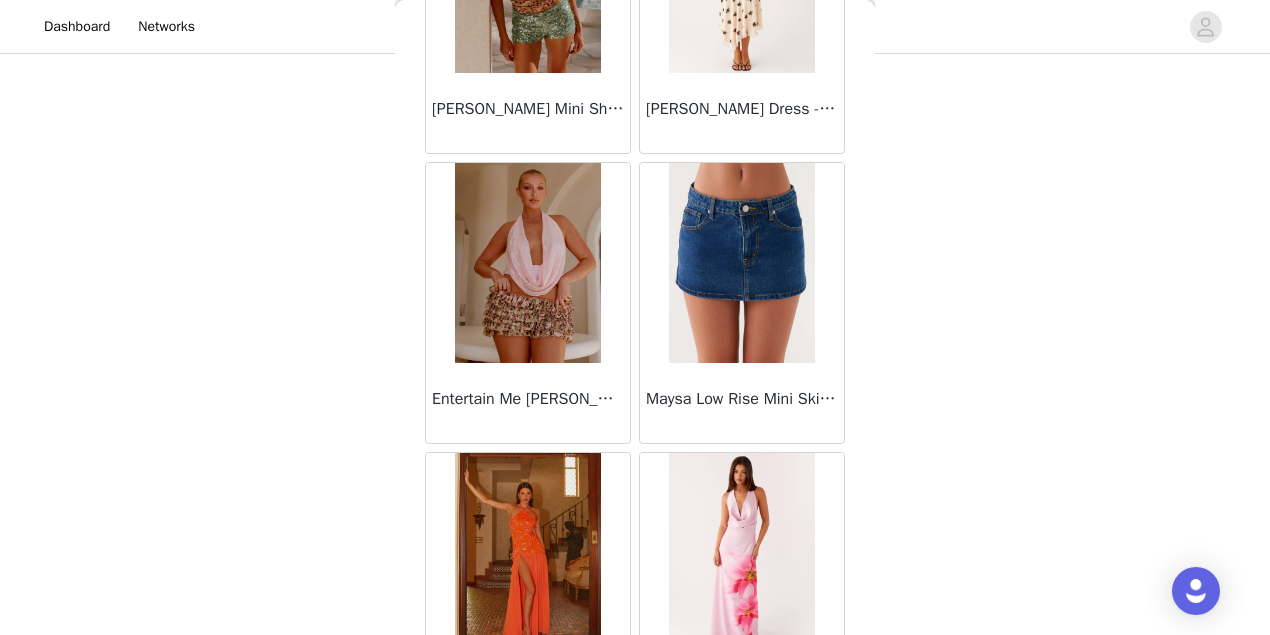 click on "Load More" at bounding box center [635, 768] 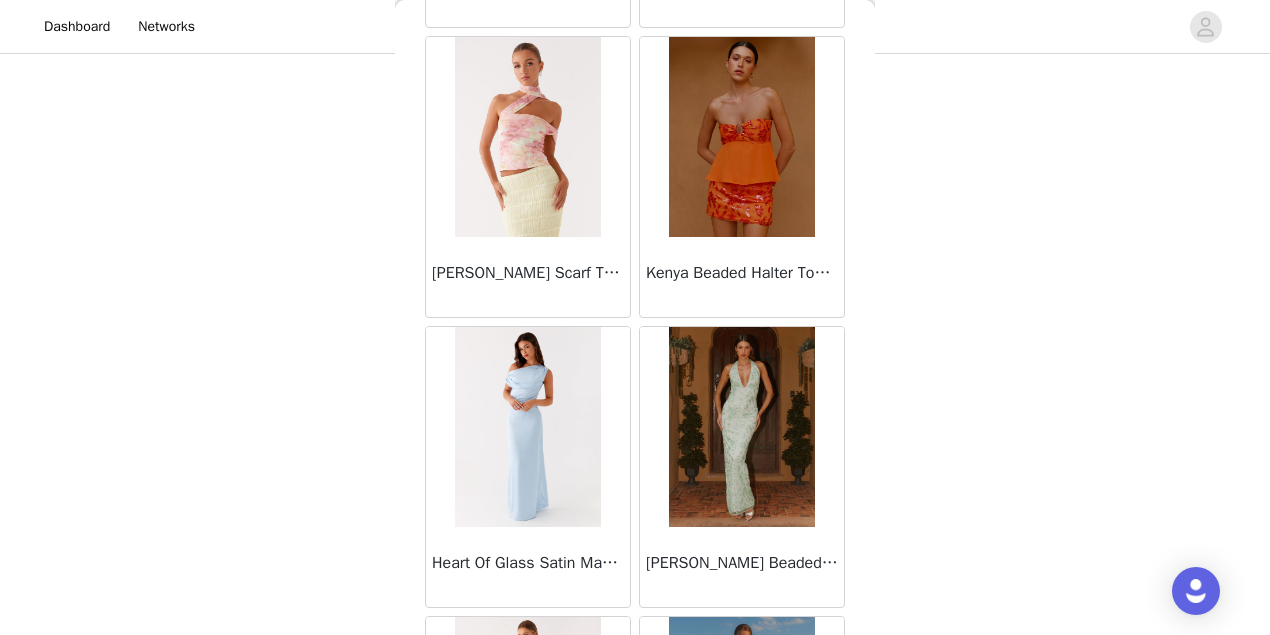 scroll, scrollTop: 74449, scrollLeft: 0, axis: vertical 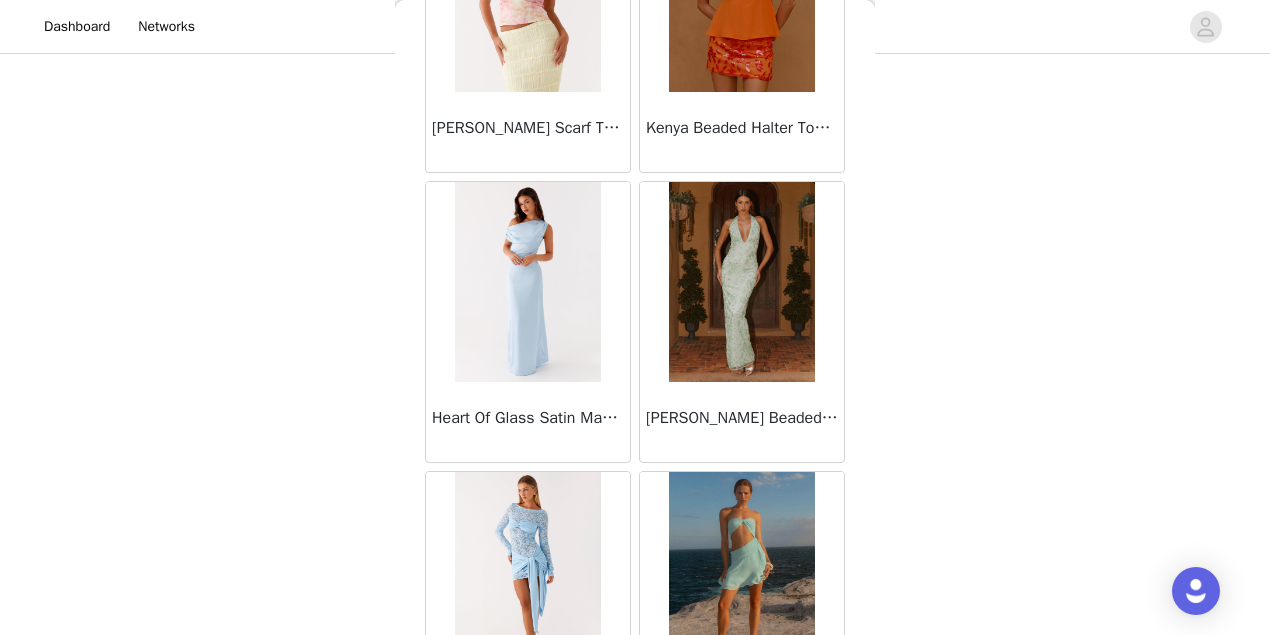 click at bounding box center (741, 282) 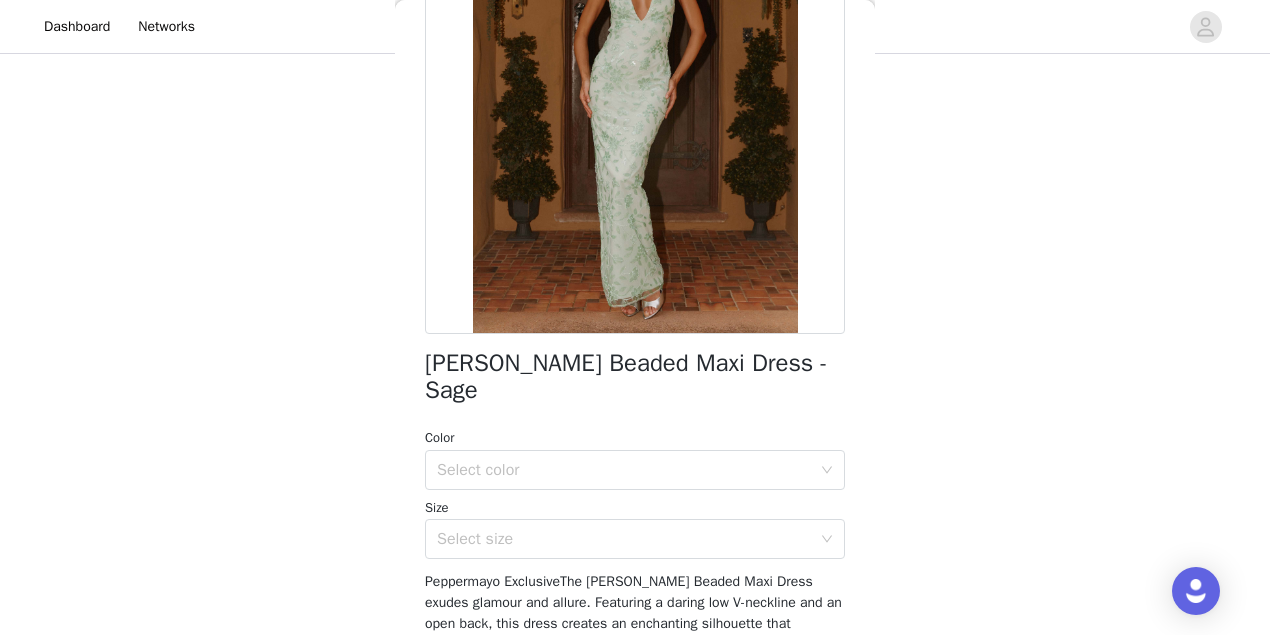 scroll, scrollTop: 194, scrollLeft: 0, axis: vertical 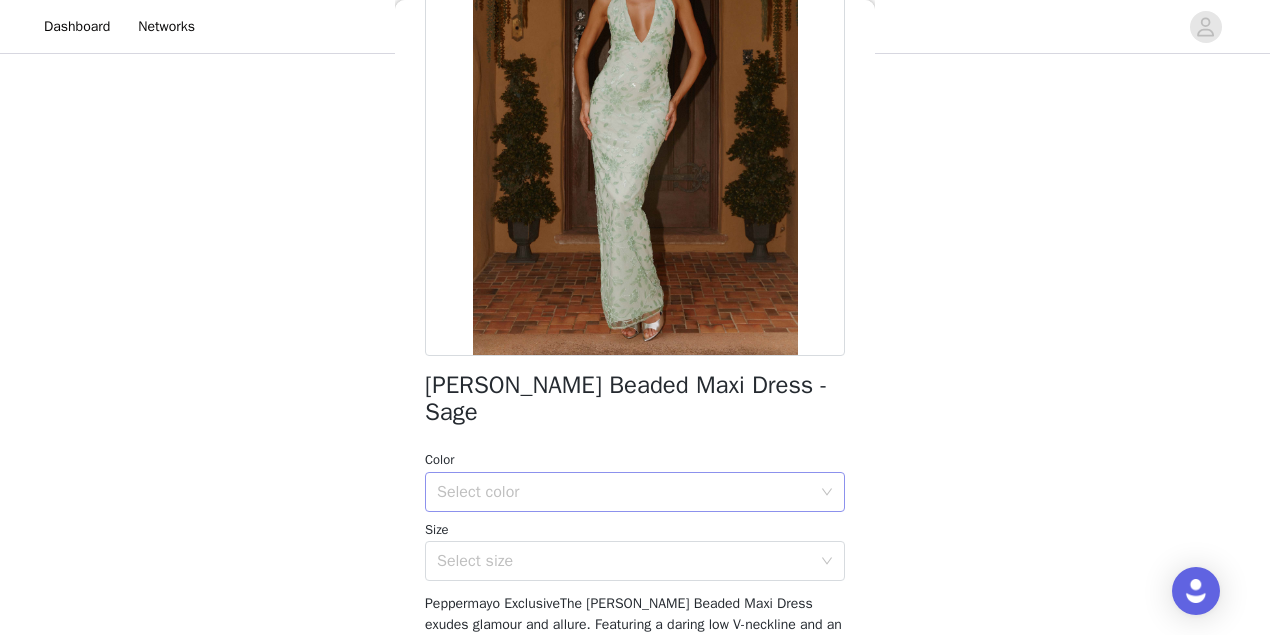 click on "Select color" at bounding box center [624, 492] 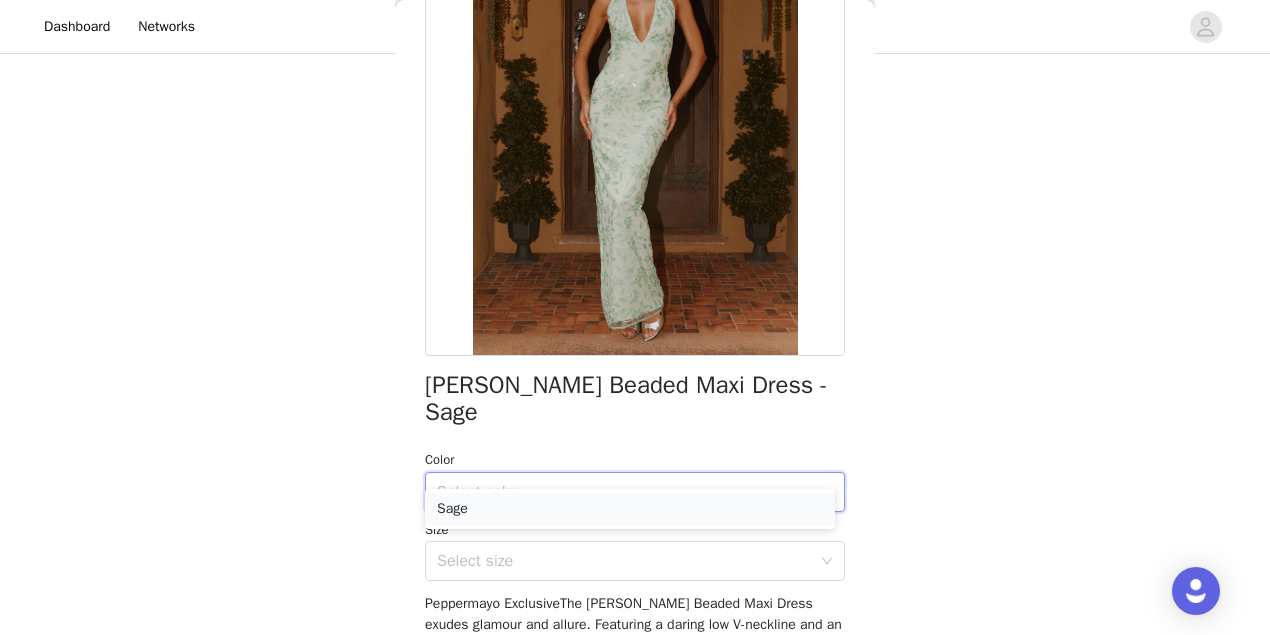 click on "Sage" at bounding box center (630, 509) 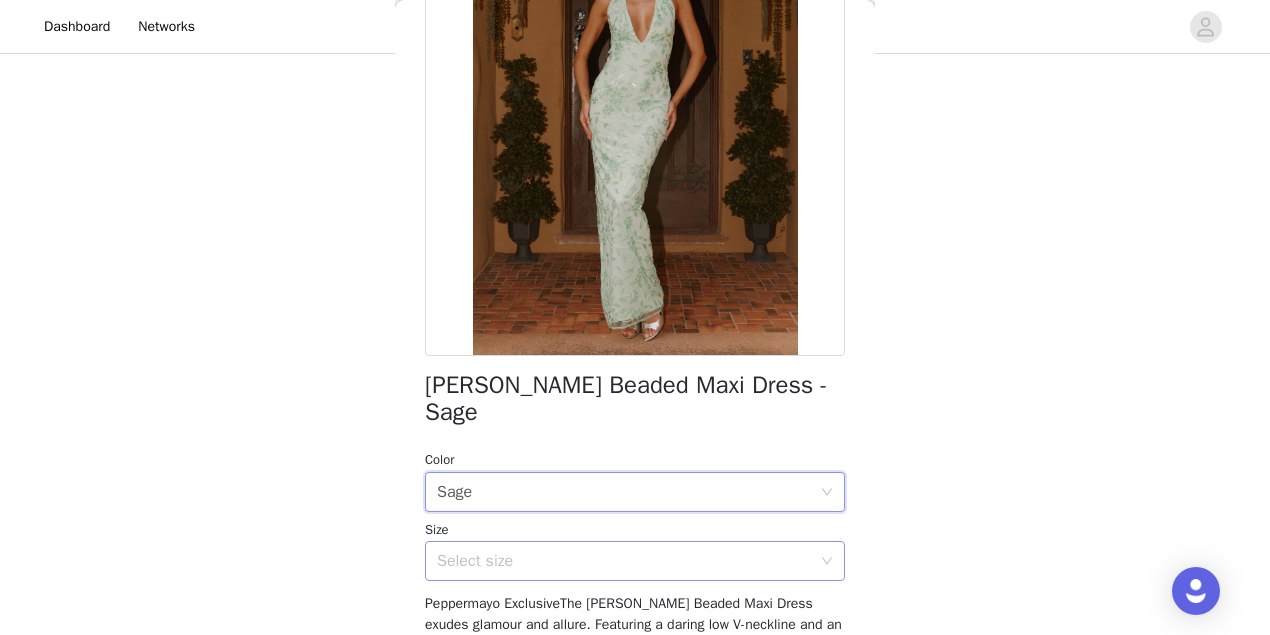 click on "Select size" at bounding box center [624, 561] 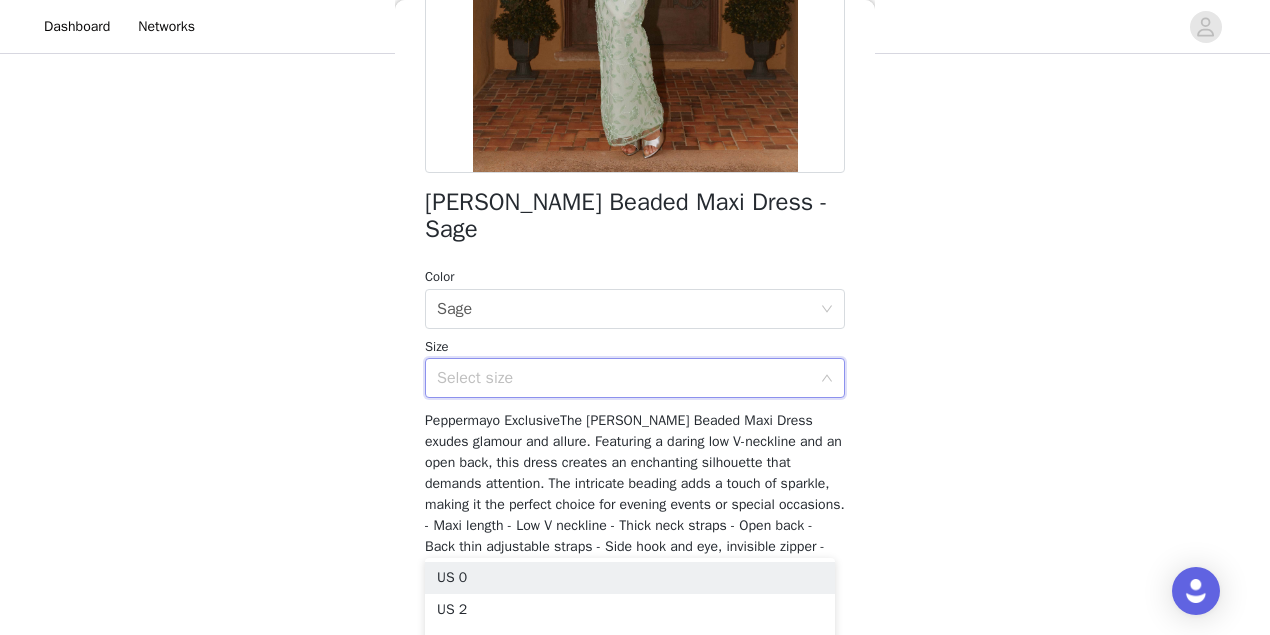 scroll, scrollTop: 460, scrollLeft: 0, axis: vertical 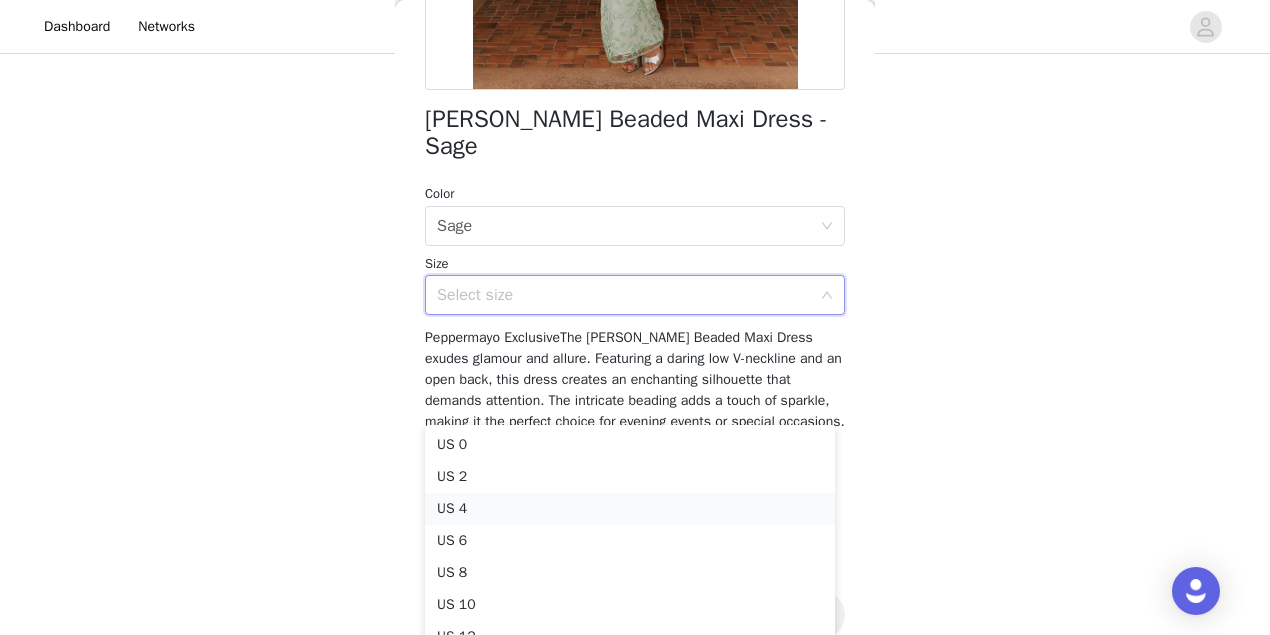 click on "US 4" at bounding box center (630, 509) 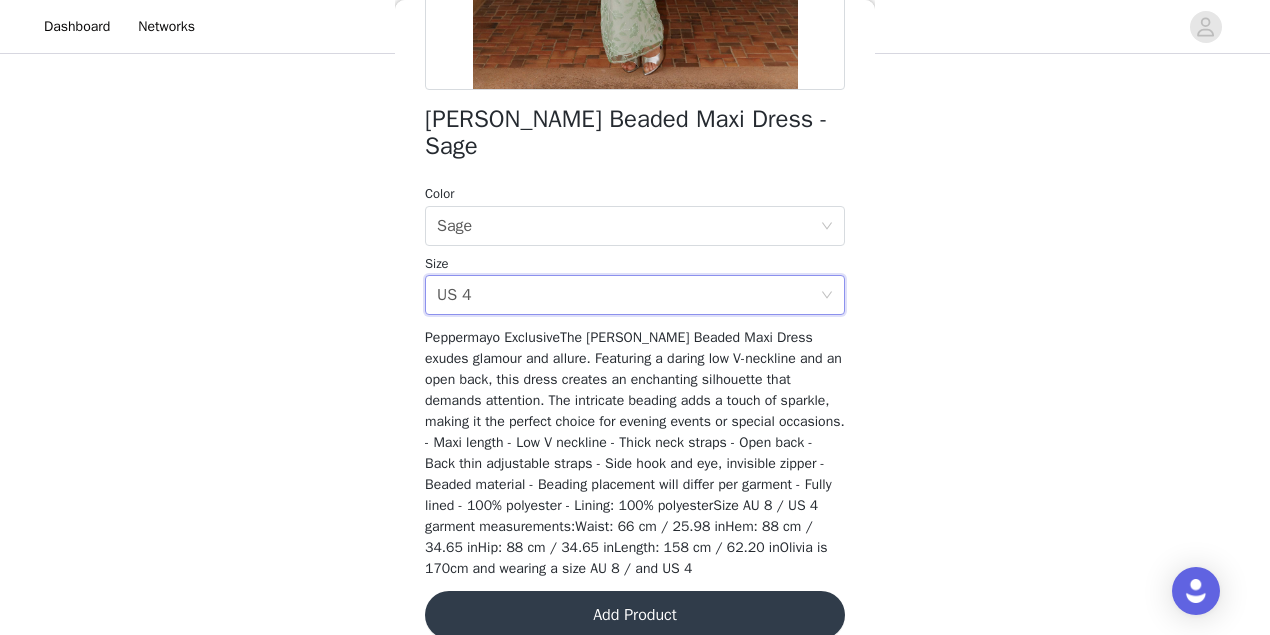 scroll, scrollTop: 235, scrollLeft: 0, axis: vertical 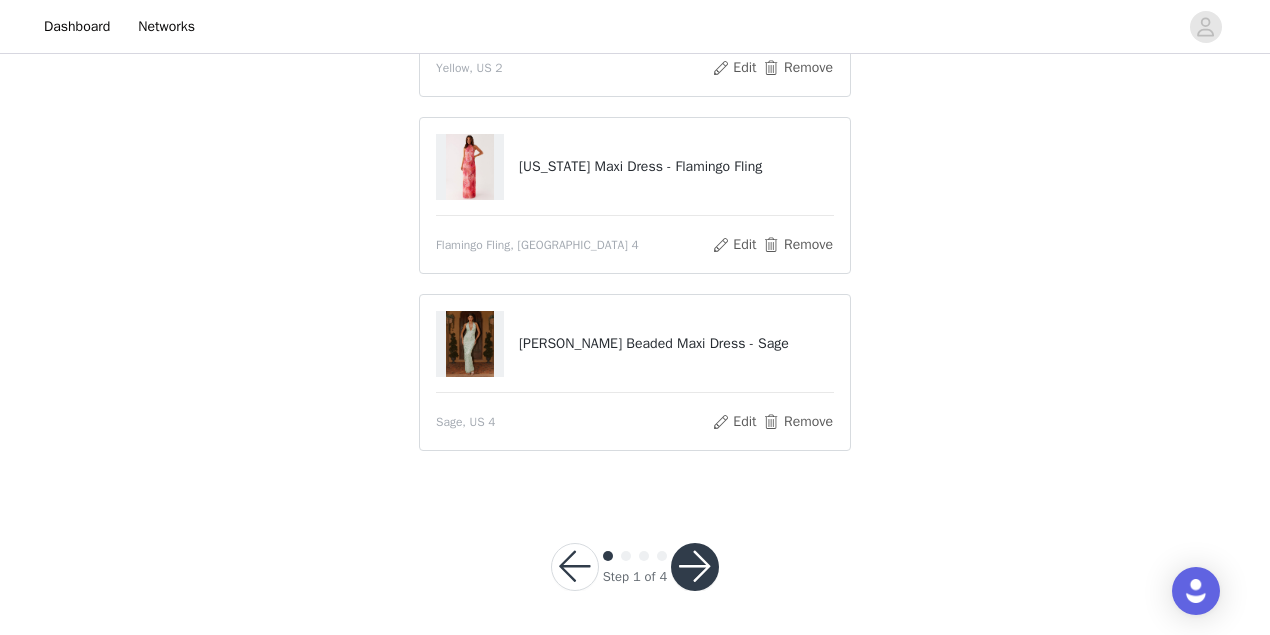 click at bounding box center (695, 567) 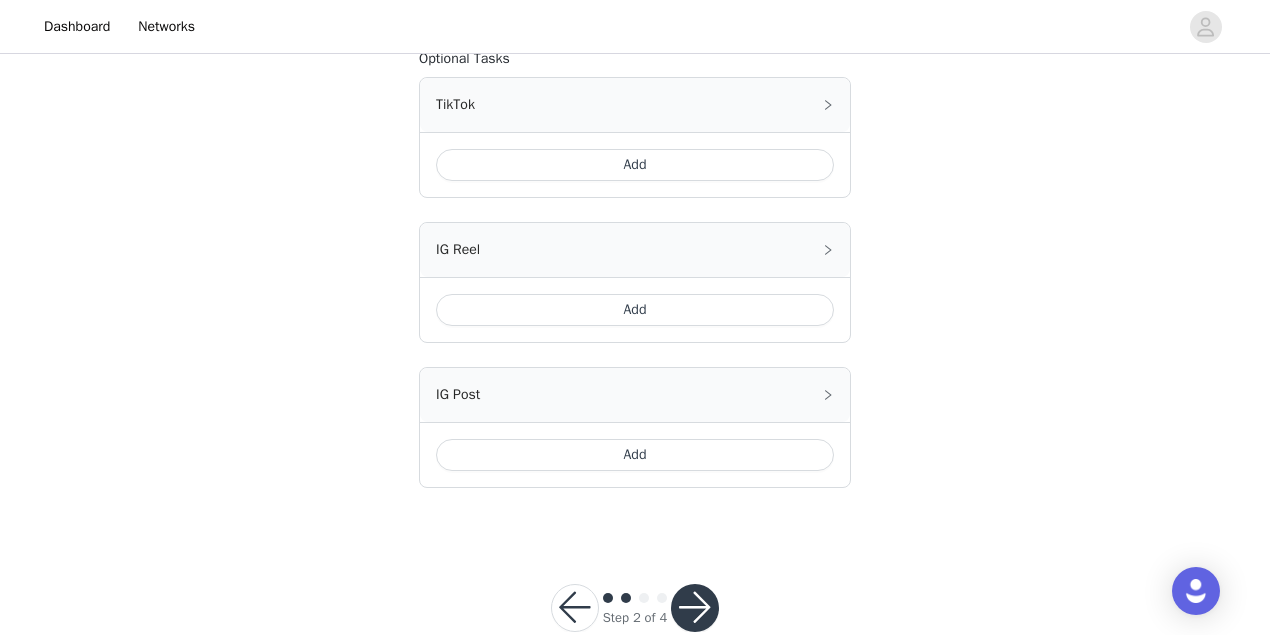 scroll, scrollTop: 1208, scrollLeft: 0, axis: vertical 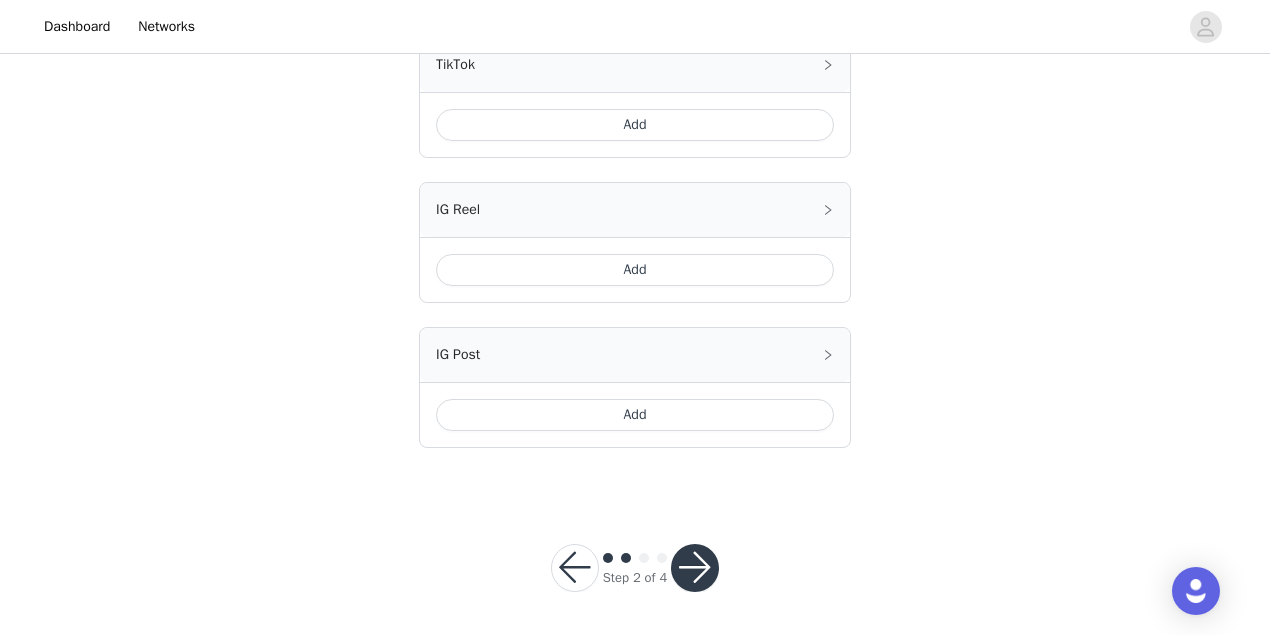 click at bounding box center [695, 568] 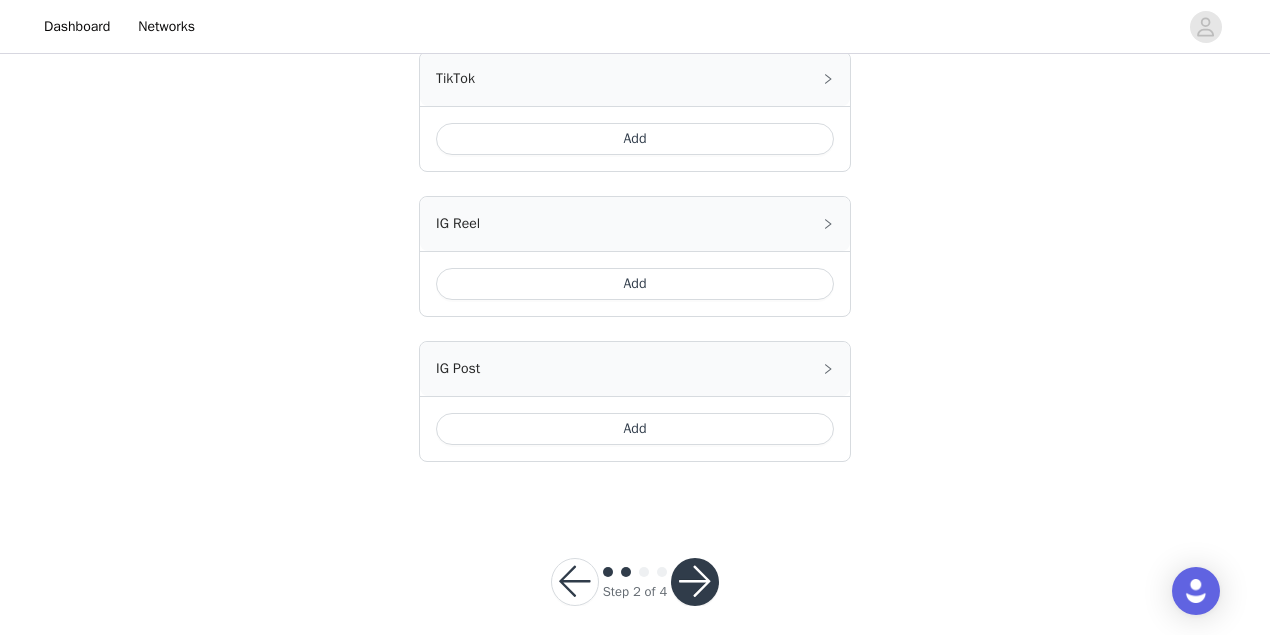 scroll, scrollTop: 1208, scrollLeft: 0, axis: vertical 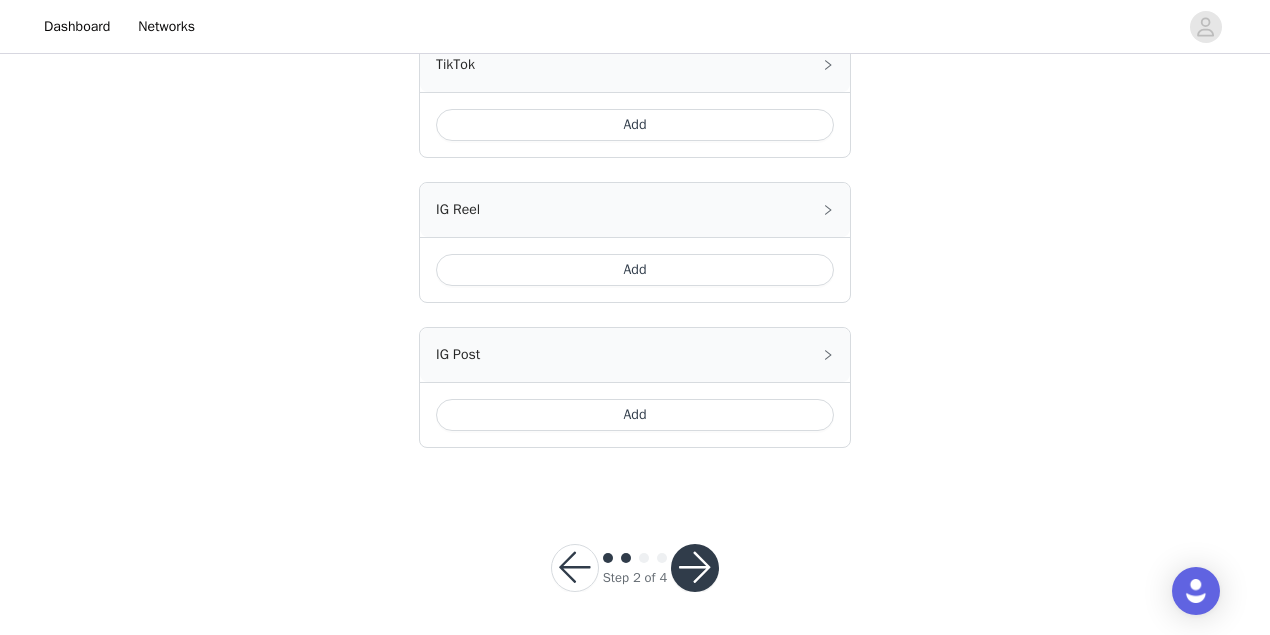 click at bounding box center [695, 568] 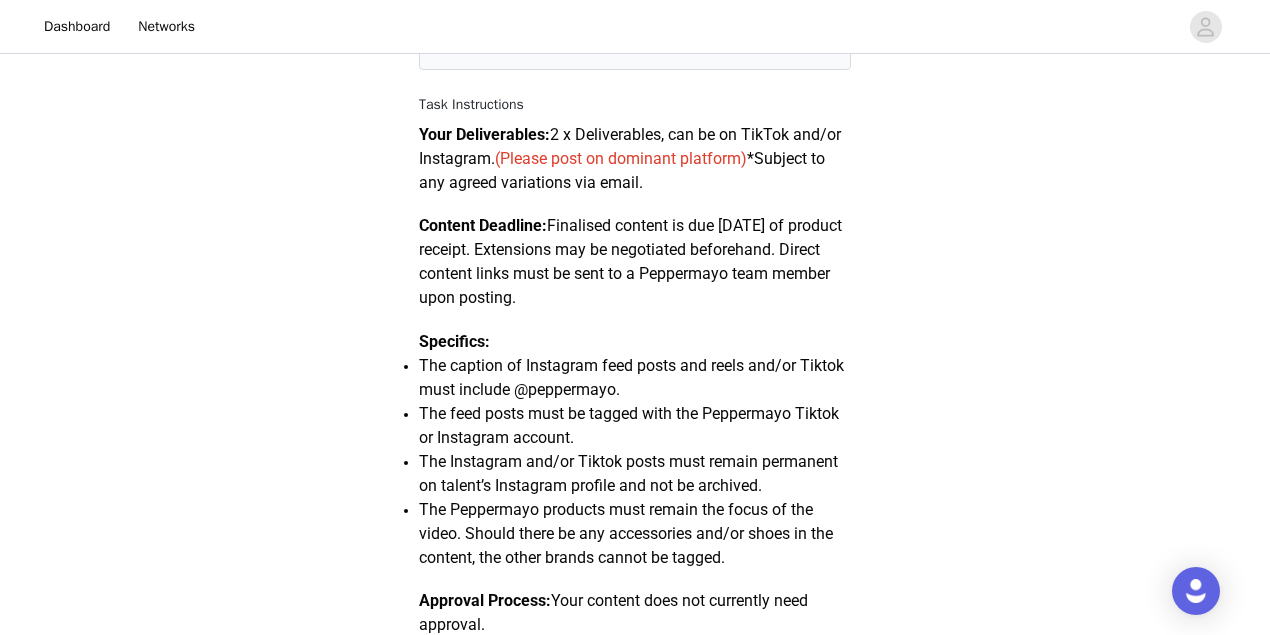 scroll, scrollTop: 0, scrollLeft: 0, axis: both 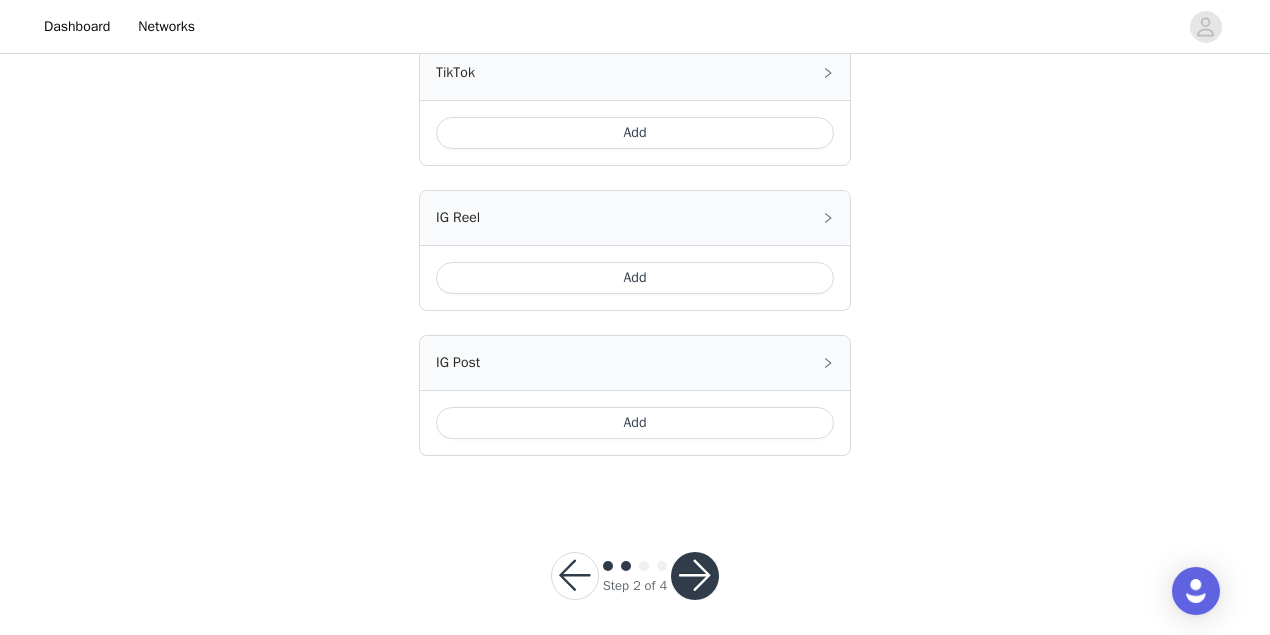 click on "Add" at bounding box center [635, 278] 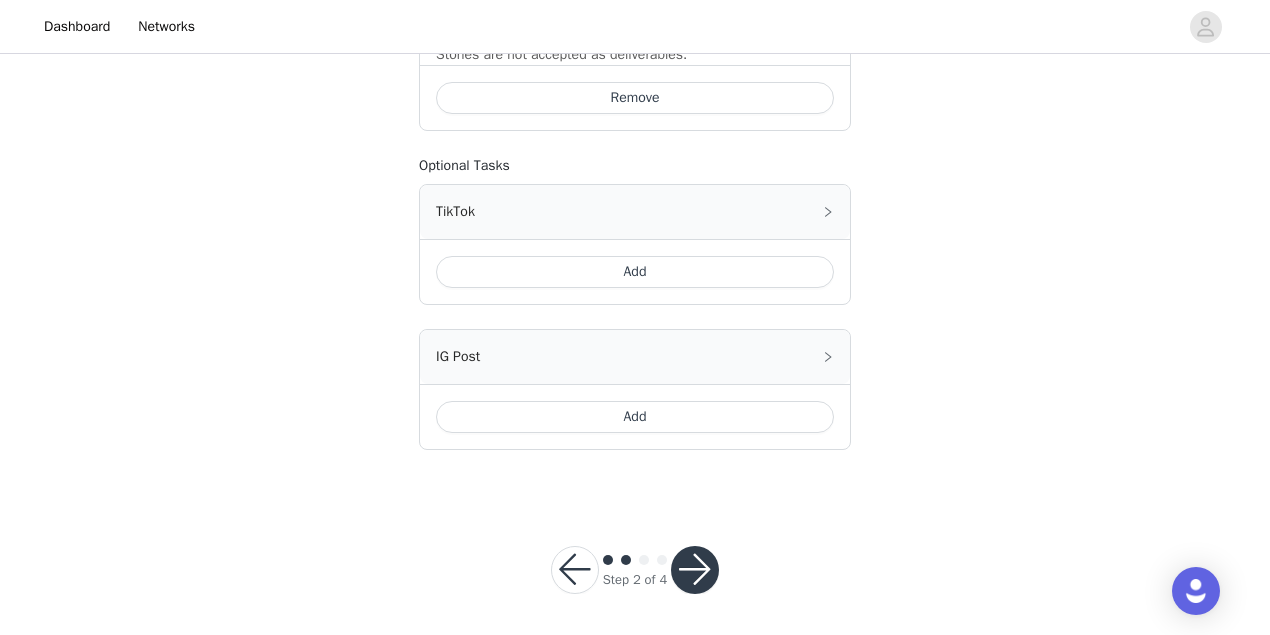 scroll, scrollTop: 1564, scrollLeft: 0, axis: vertical 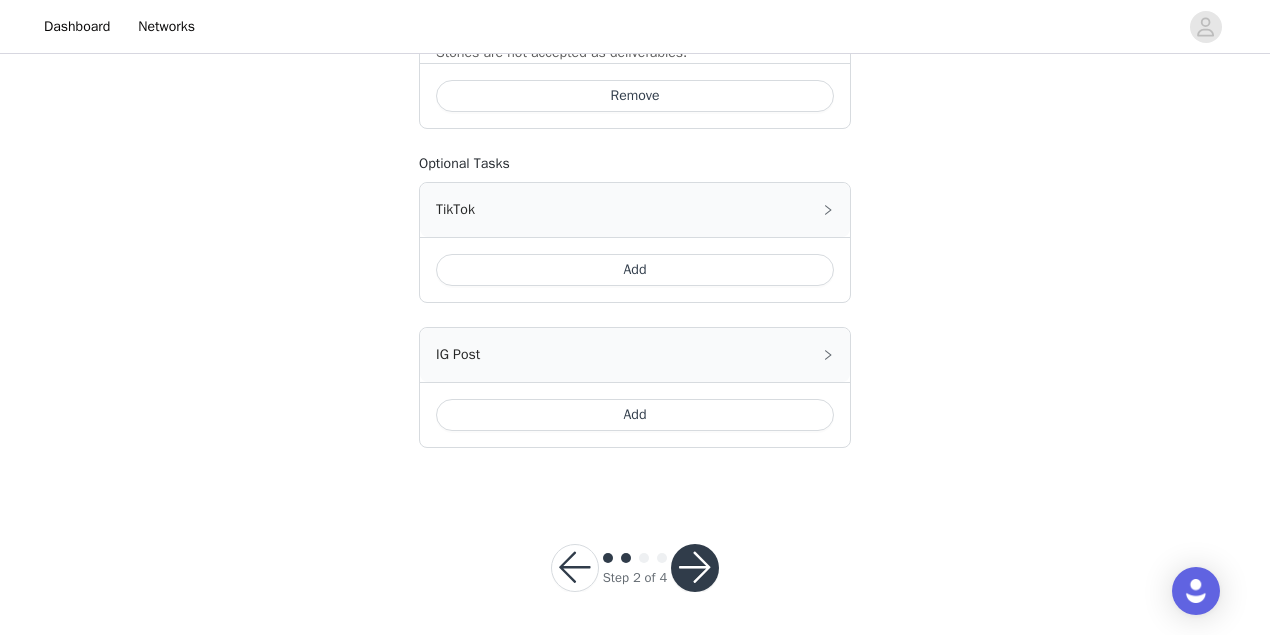 click on "Add" at bounding box center [635, 415] 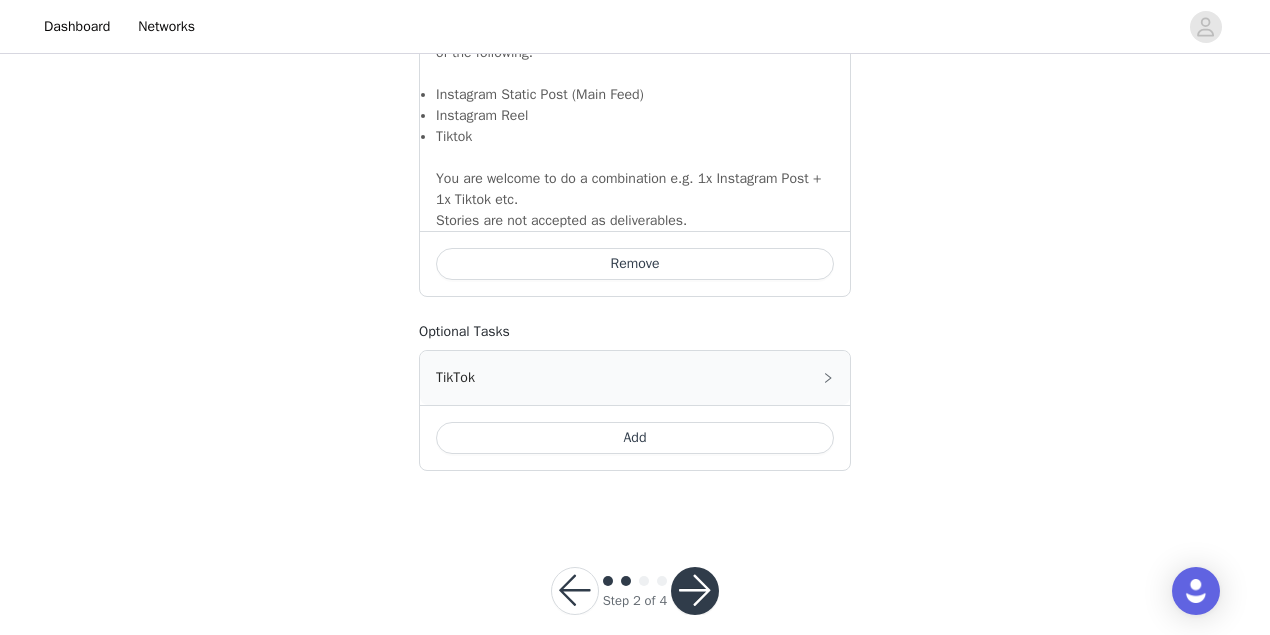 scroll, scrollTop: 1890, scrollLeft: 0, axis: vertical 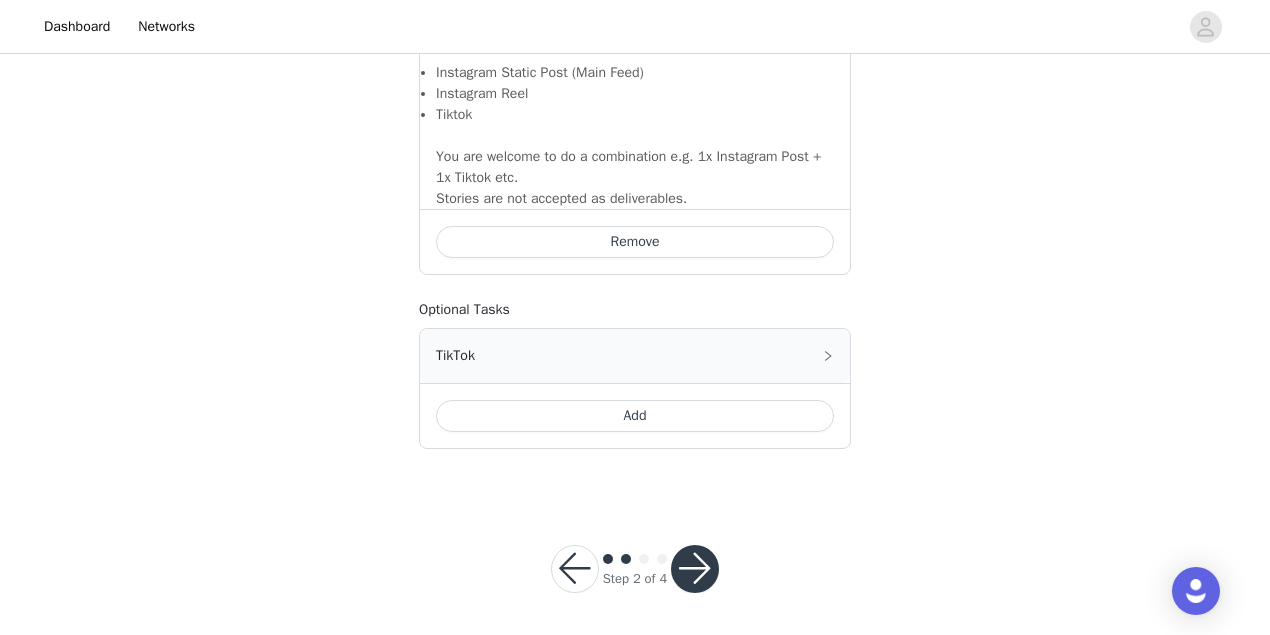 click at bounding box center [695, 569] 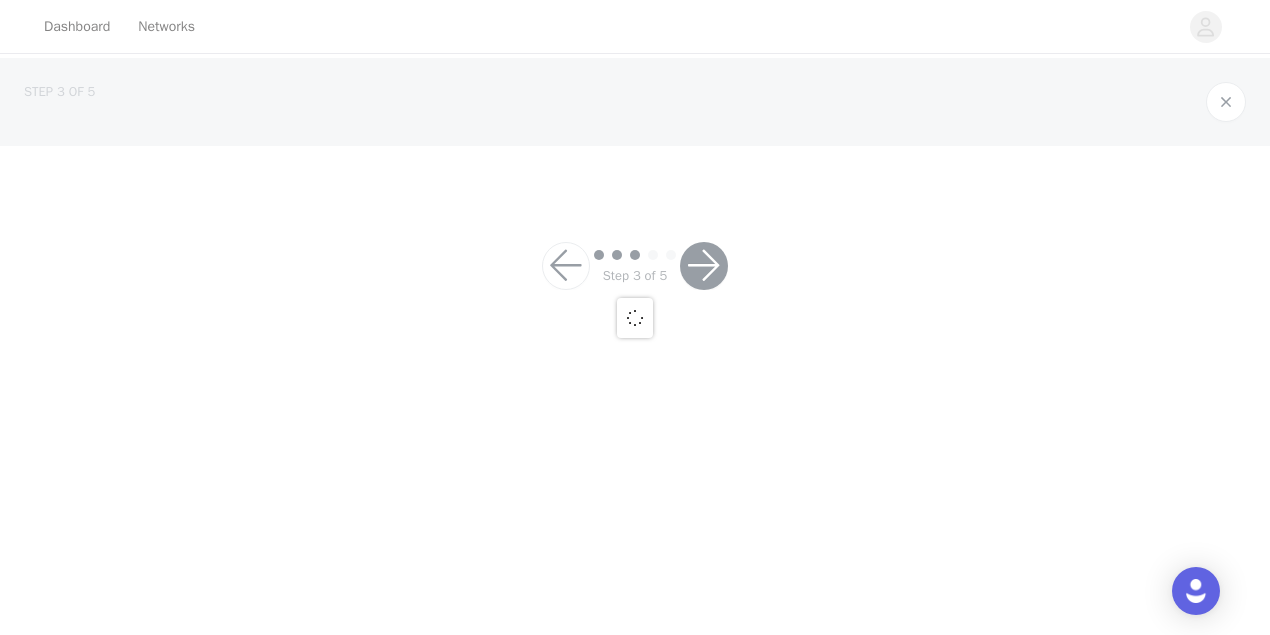 scroll, scrollTop: 0, scrollLeft: 0, axis: both 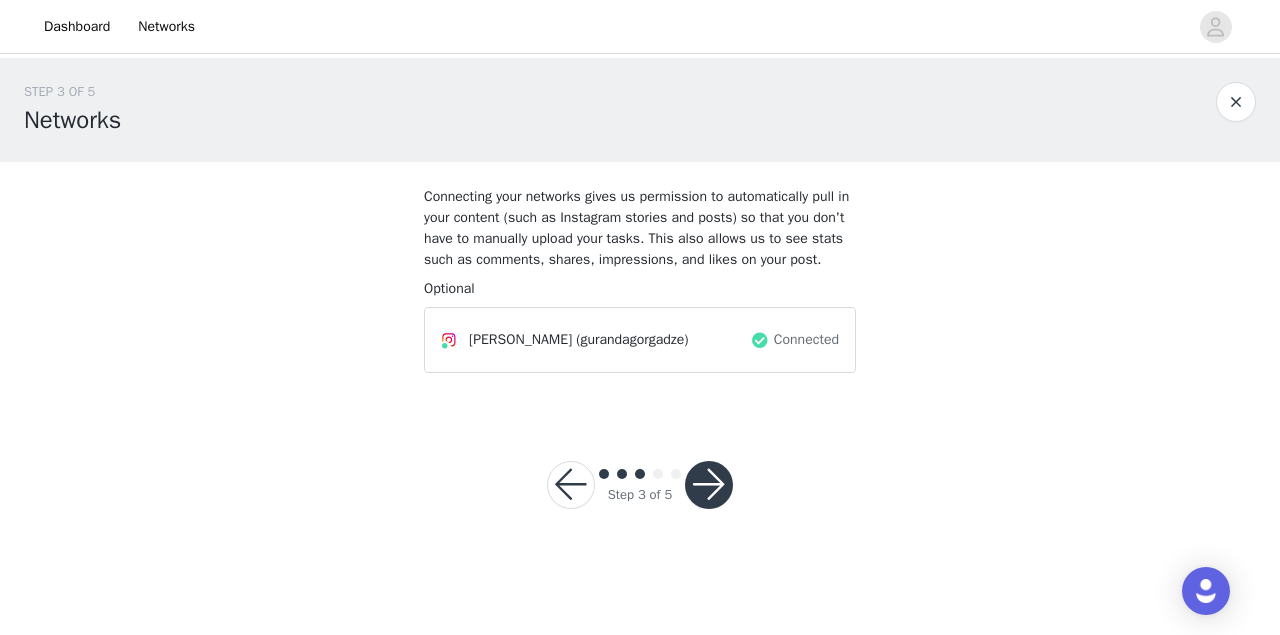 click at bounding box center (709, 485) 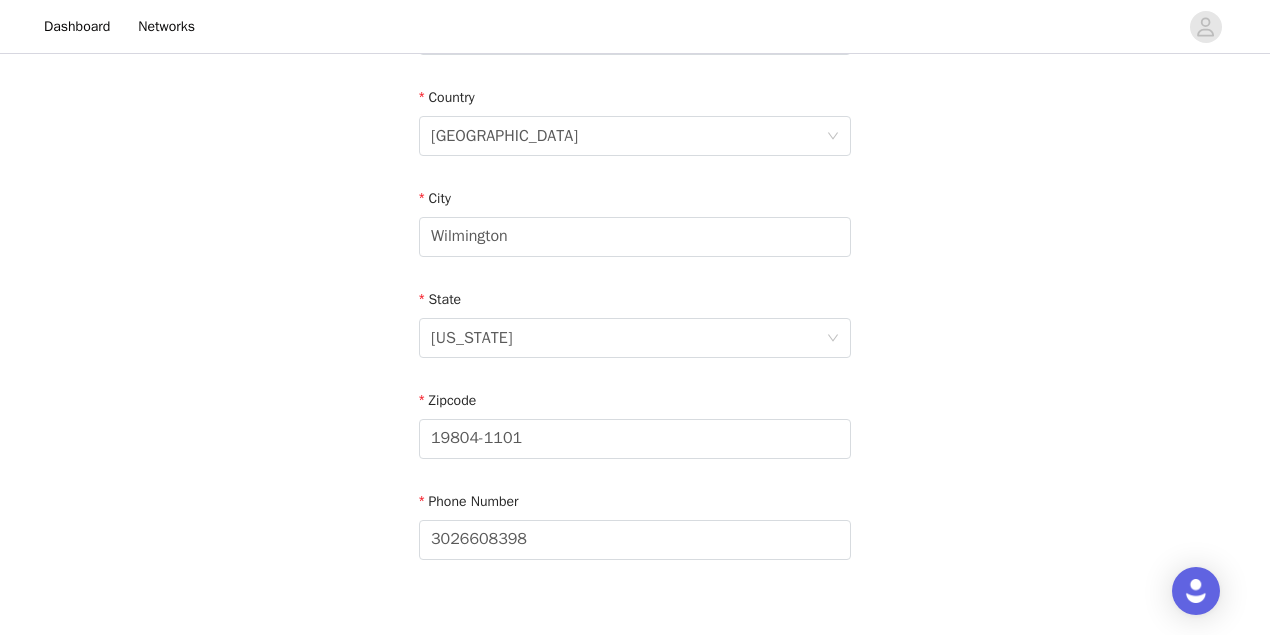 scroll, scrollTop: 728, scrollLeft: 0, axis: vertical 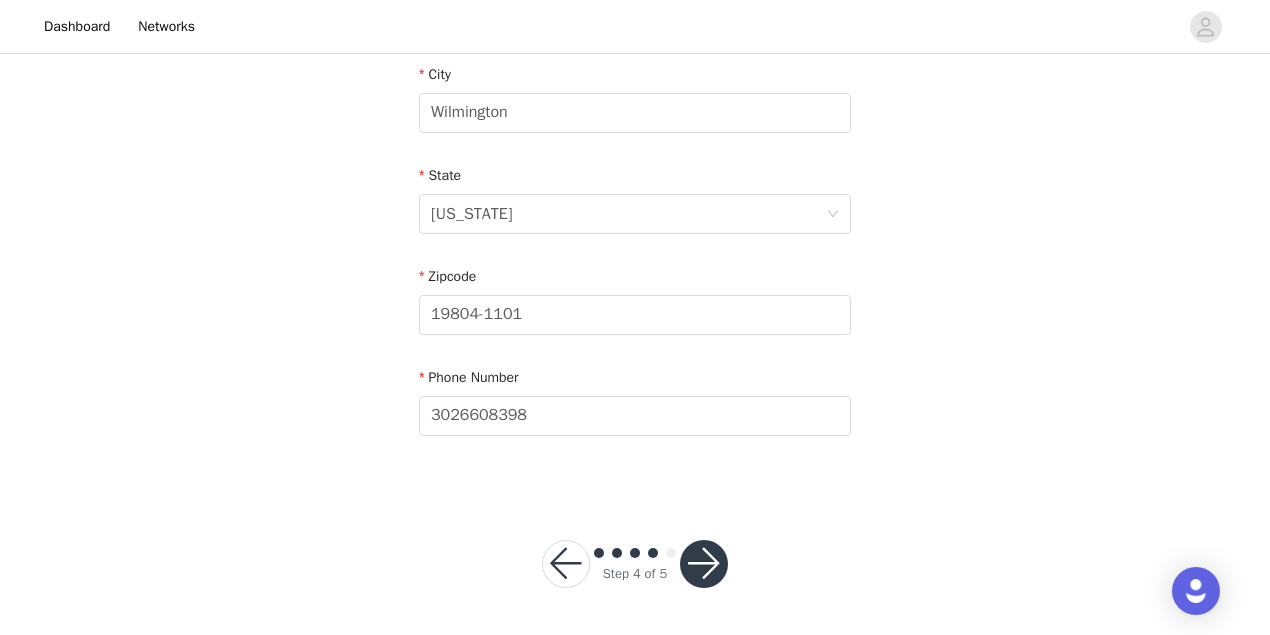 click at bounding box center [704, 564] 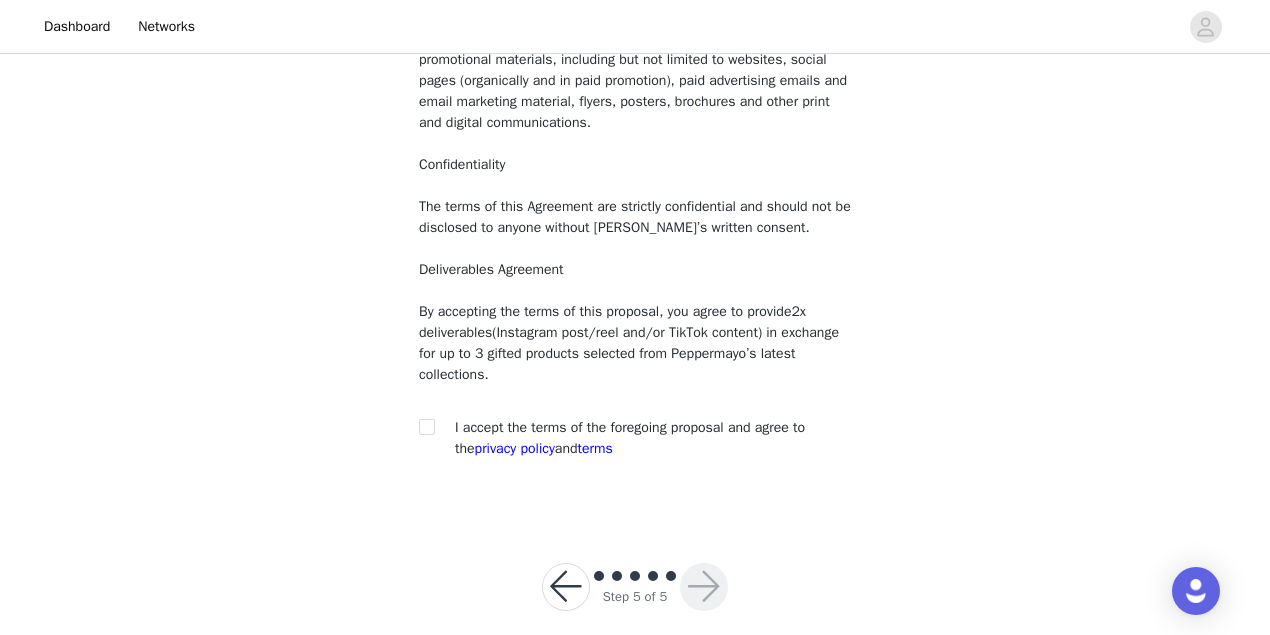 scroll, scrollTop: 288, scrollLeft: 0, axis: vertical 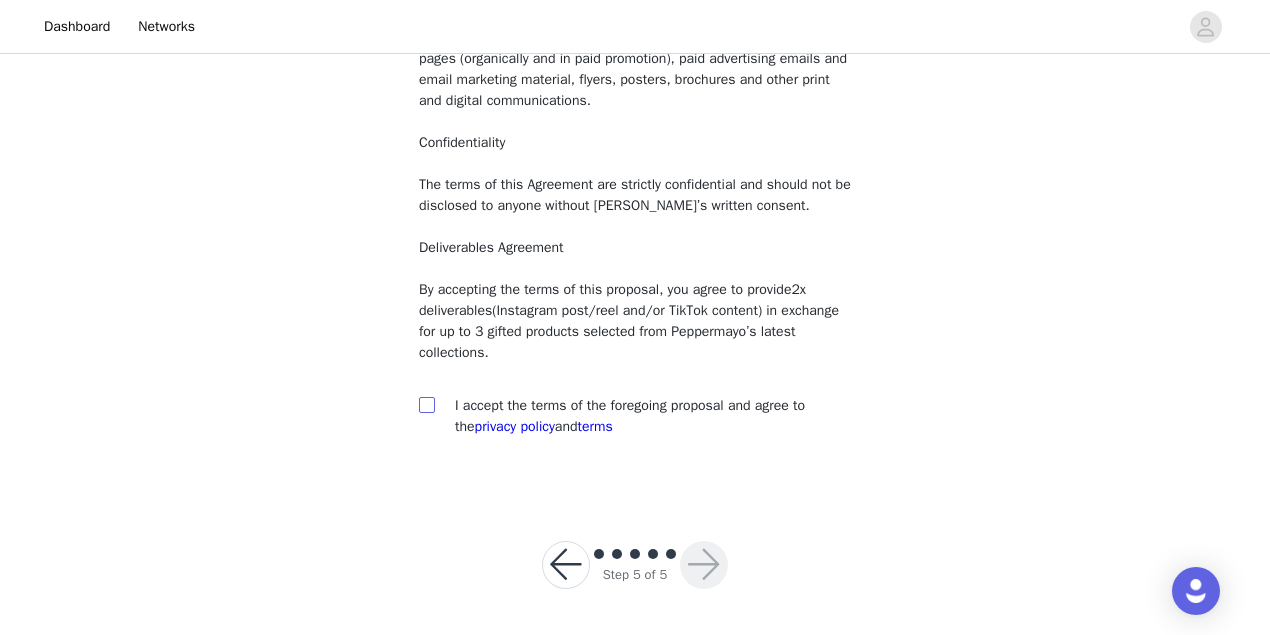 click at bounding box center [427, 405] 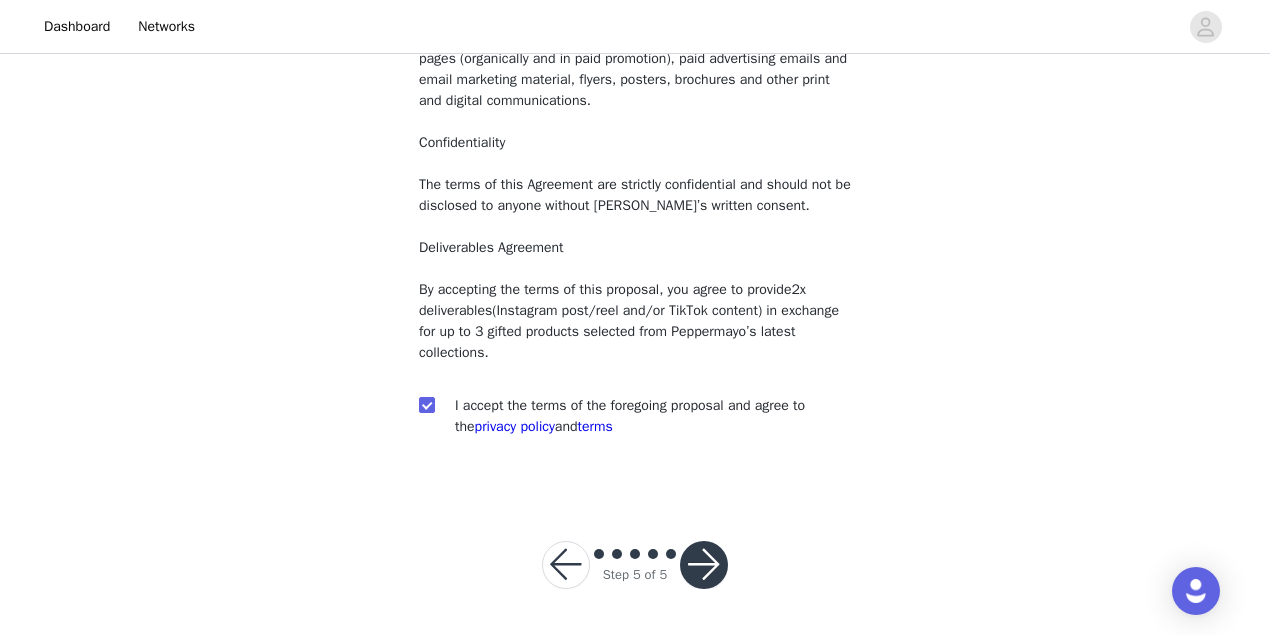 click at bounding box center (704, 565) 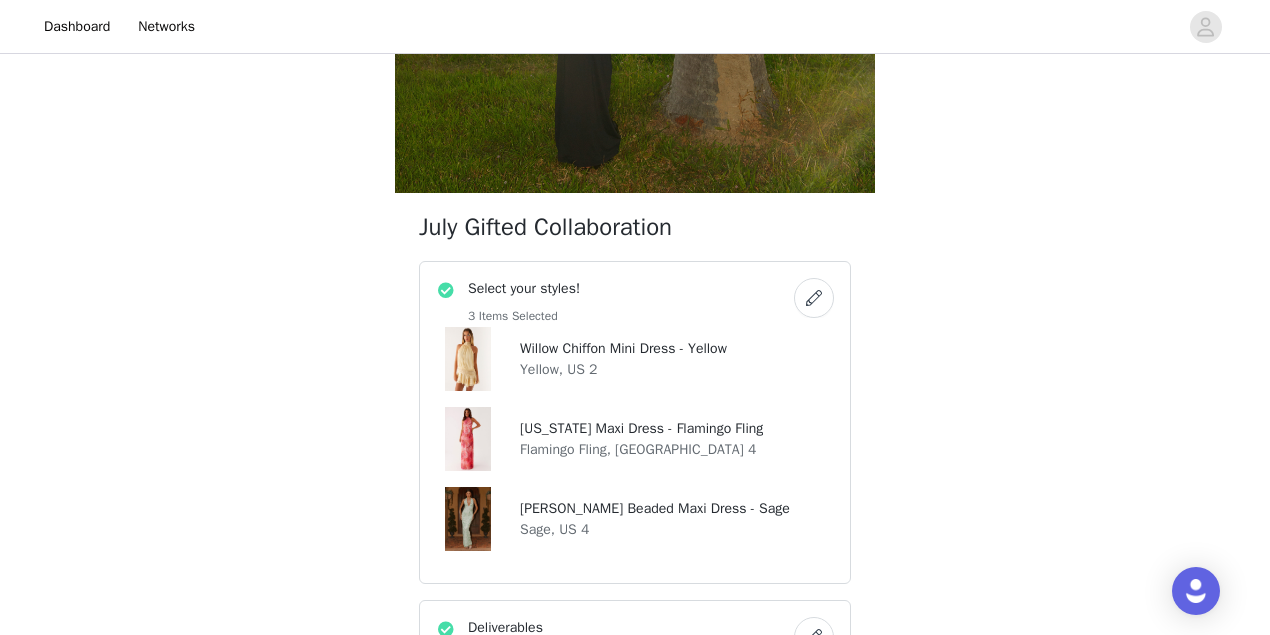 scroll, scrollTop: 600, scrollLeft: 0, axis: vertical 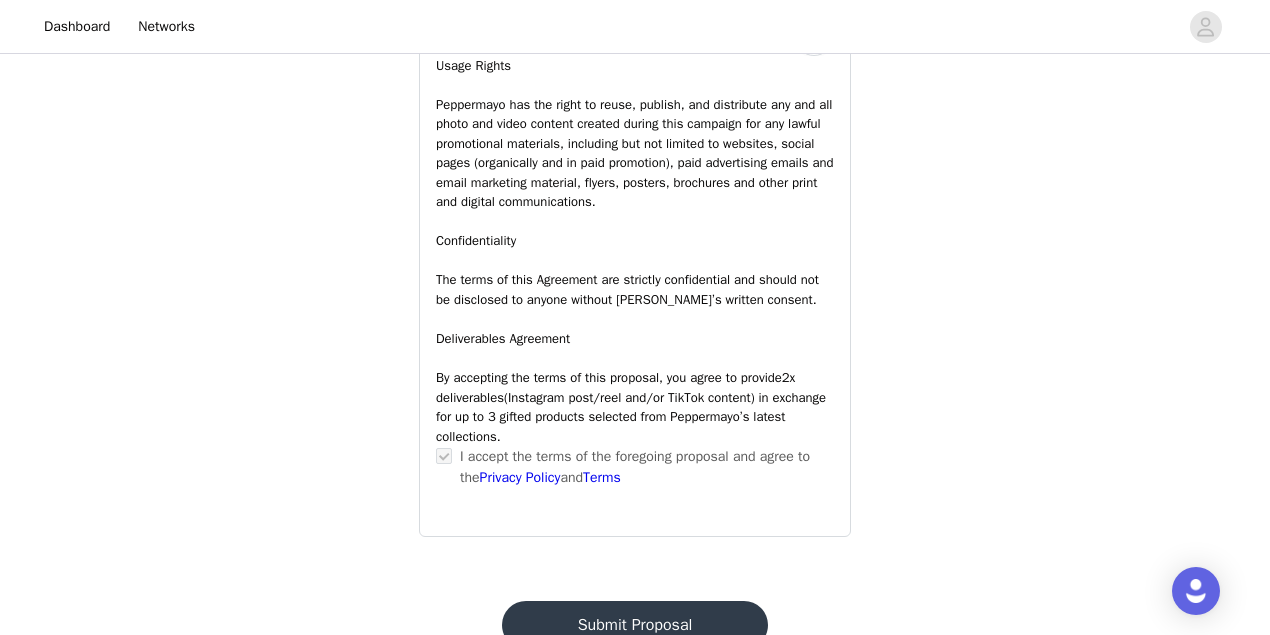 click on "Submit Proposal" at bounding box center (635, 625) 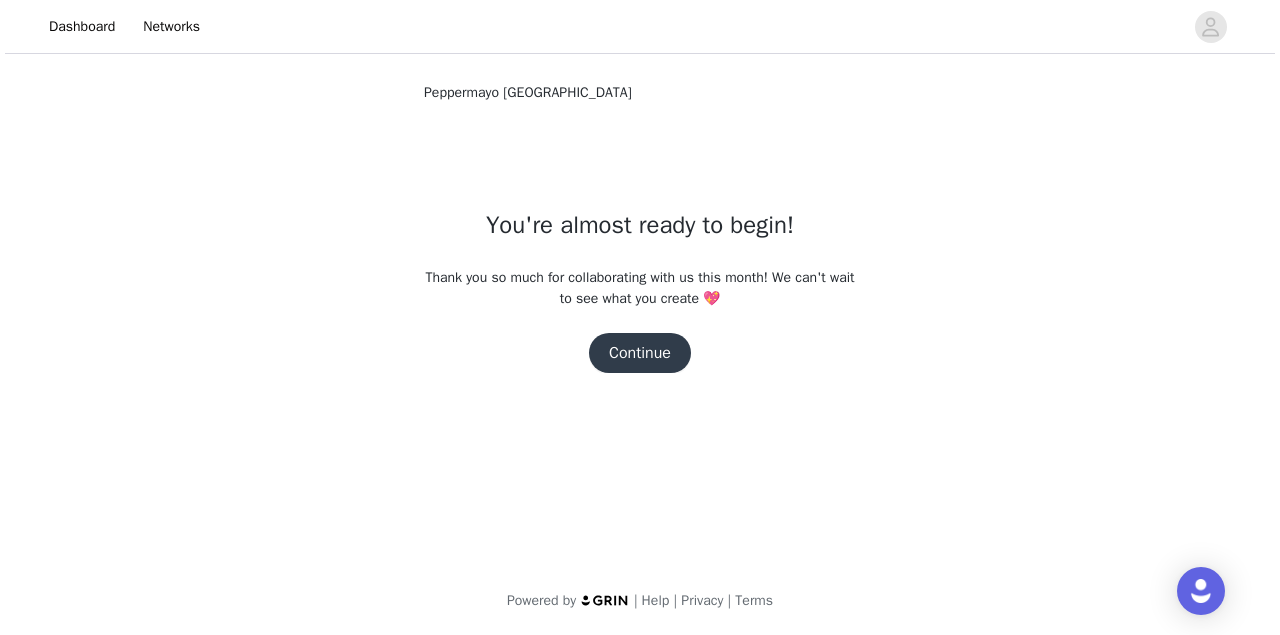 scroll, scrollTop: 0, scrollLeft: 0, axis: both 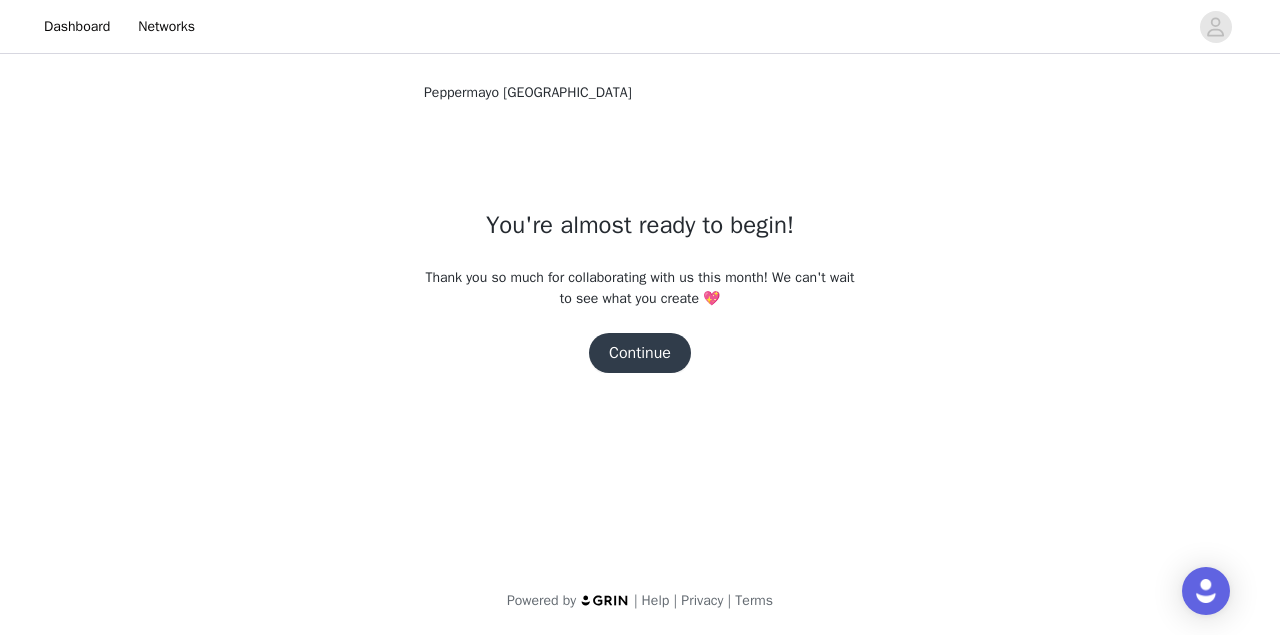 click on "Continue" at bounding box center [640, 353] 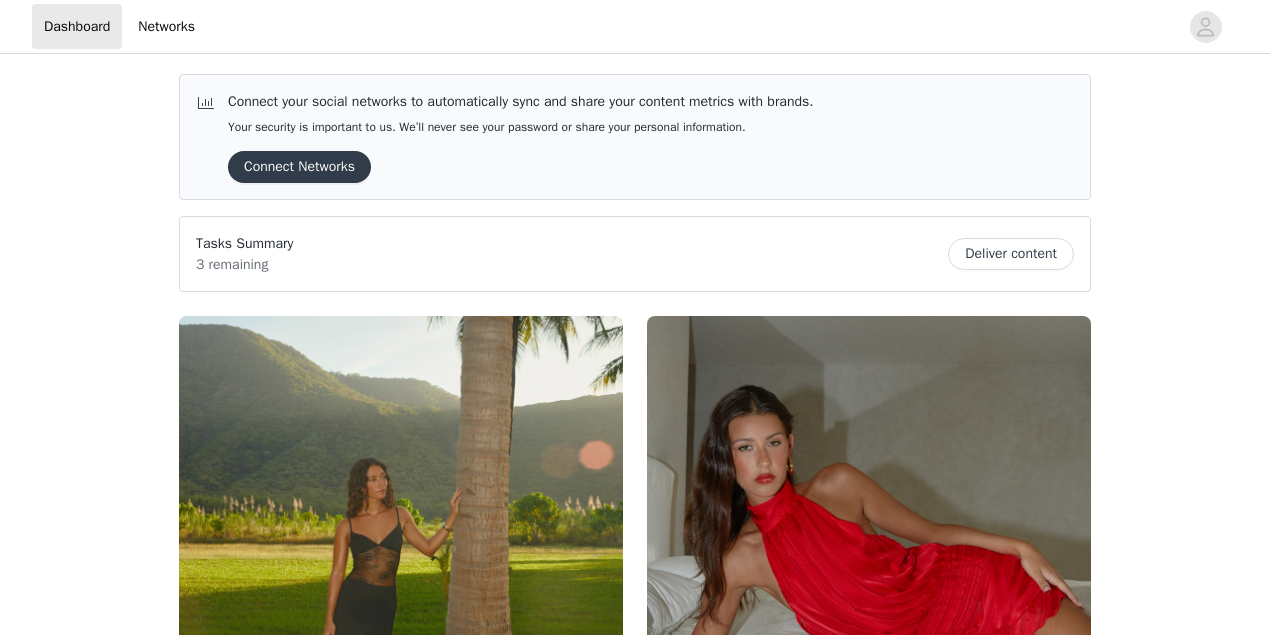 scroll, scrollTop: 200, scrollLeft: 0, axis: vertical 